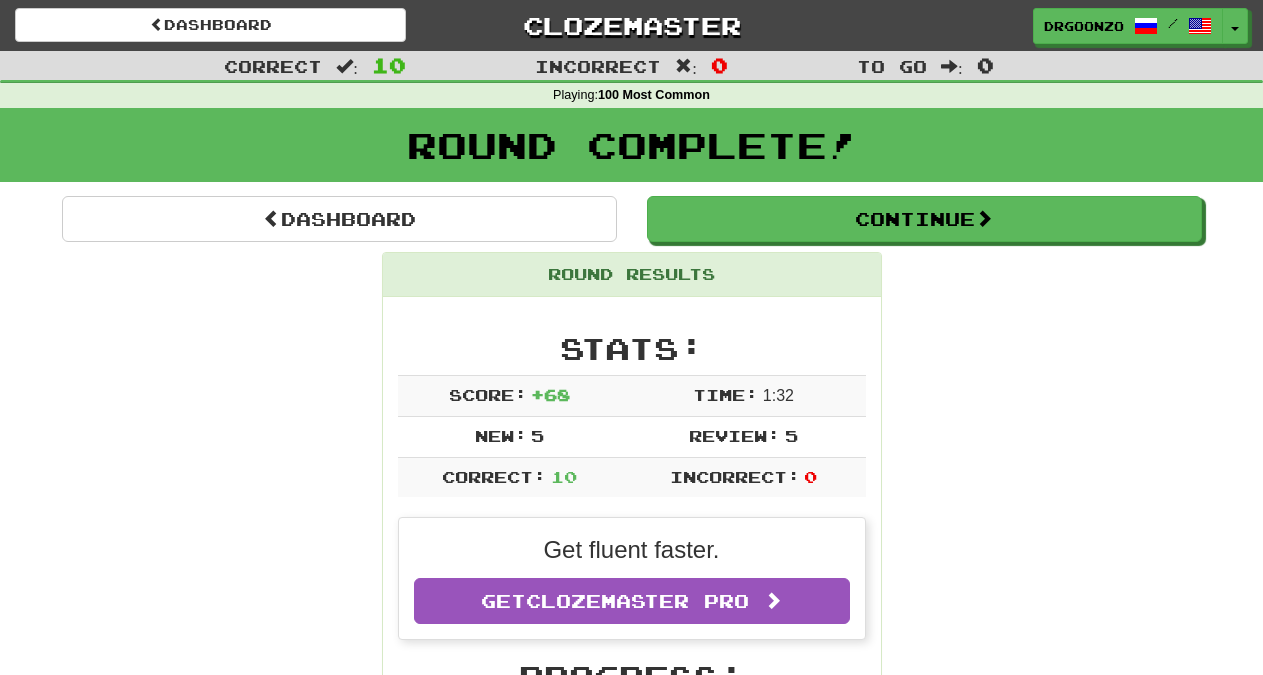 scroll, scrollTop: 0, scrollLeft: 0, axis: both 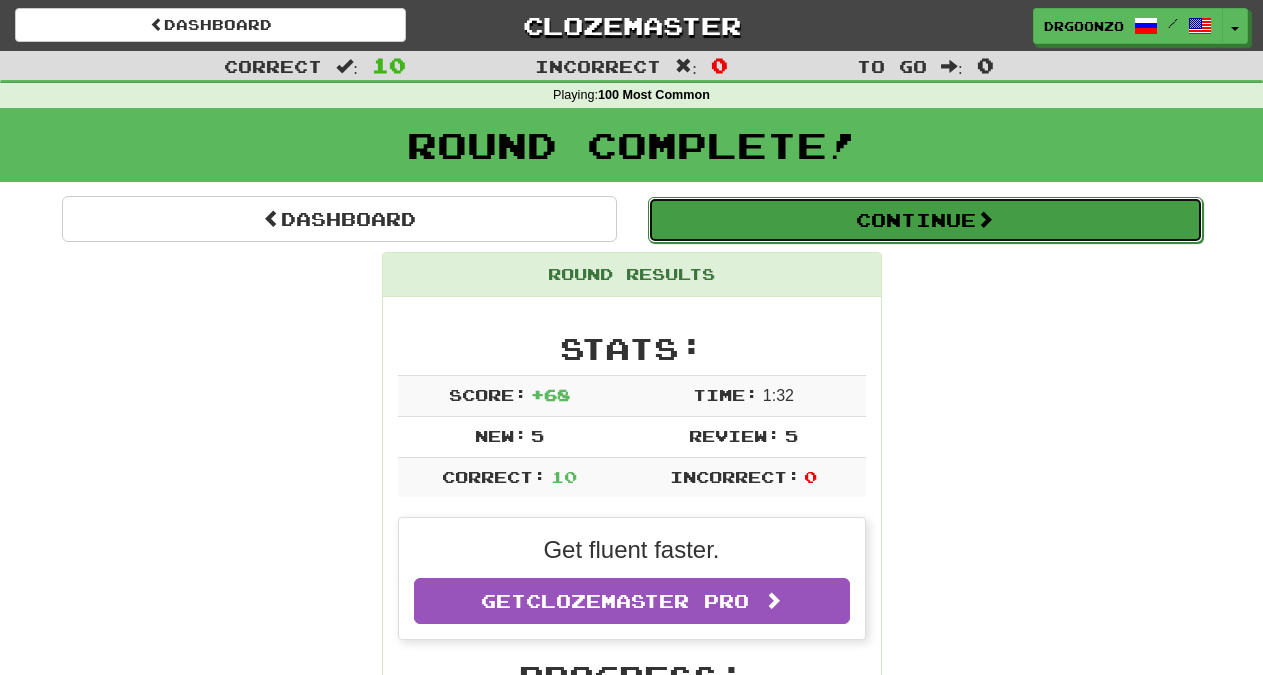 click on "Continue" at bounding box center (925, 220) 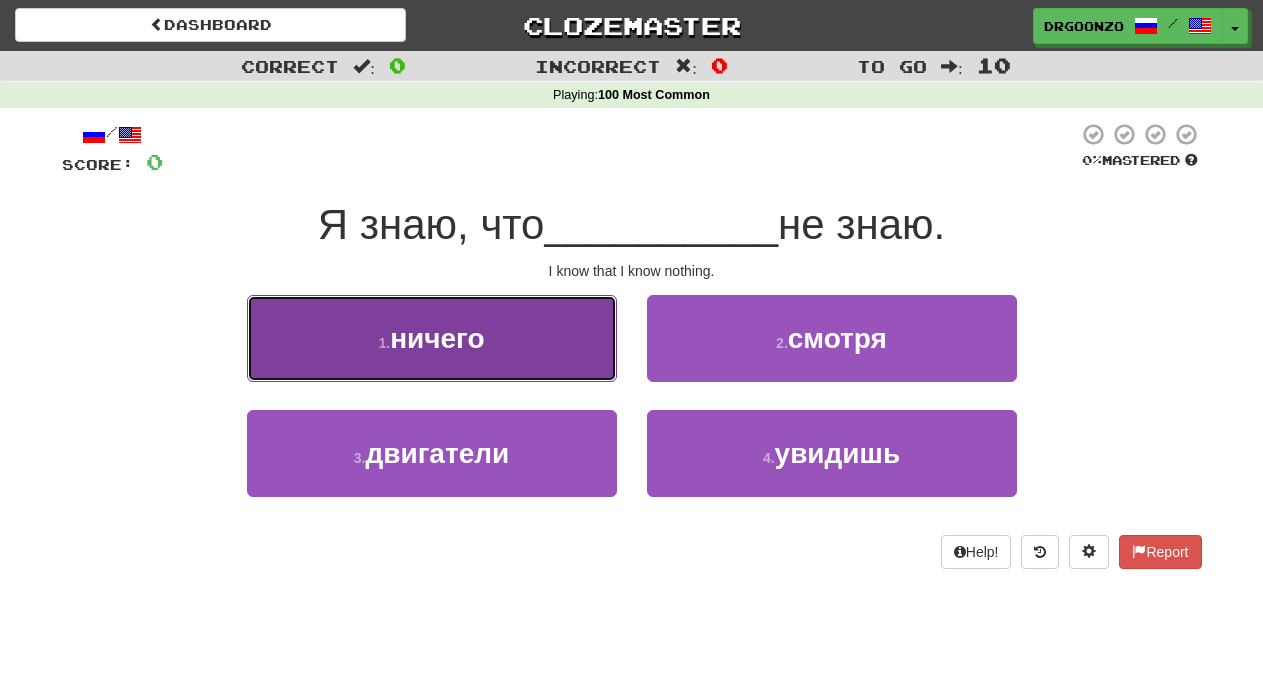 click on "1 .  ничего" at bounding box center (432, 338) 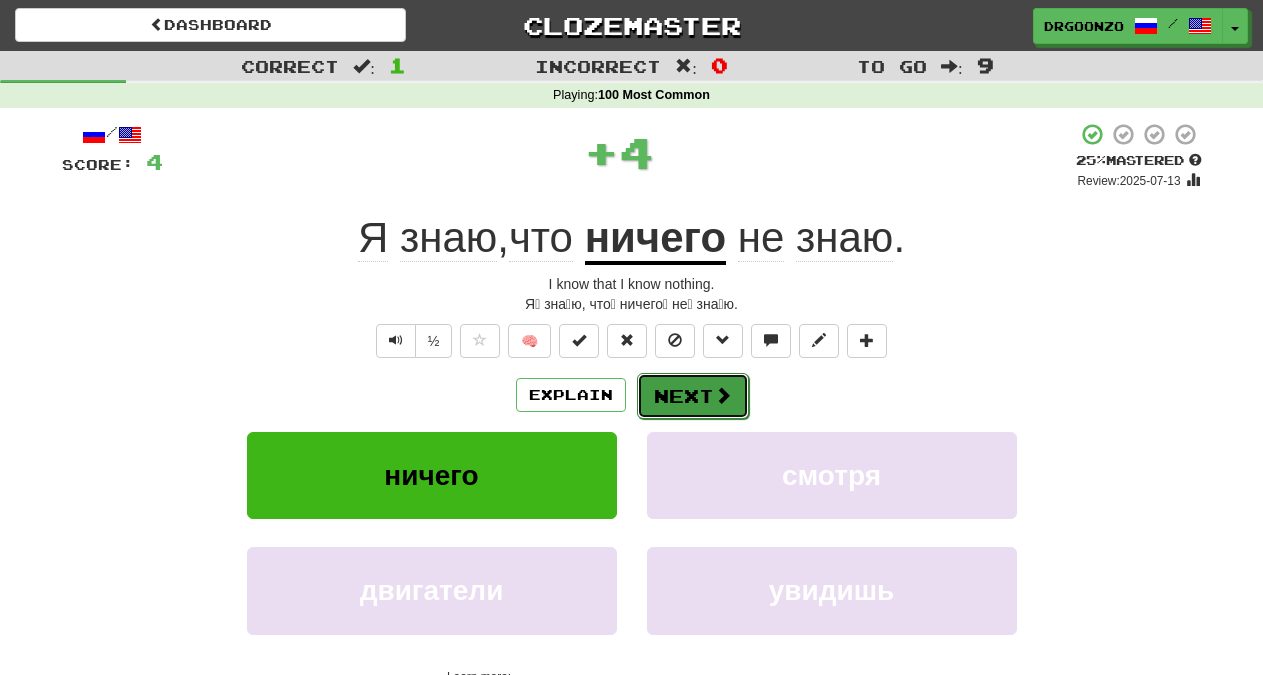 click on "Next" at bounding box center (693, 396) 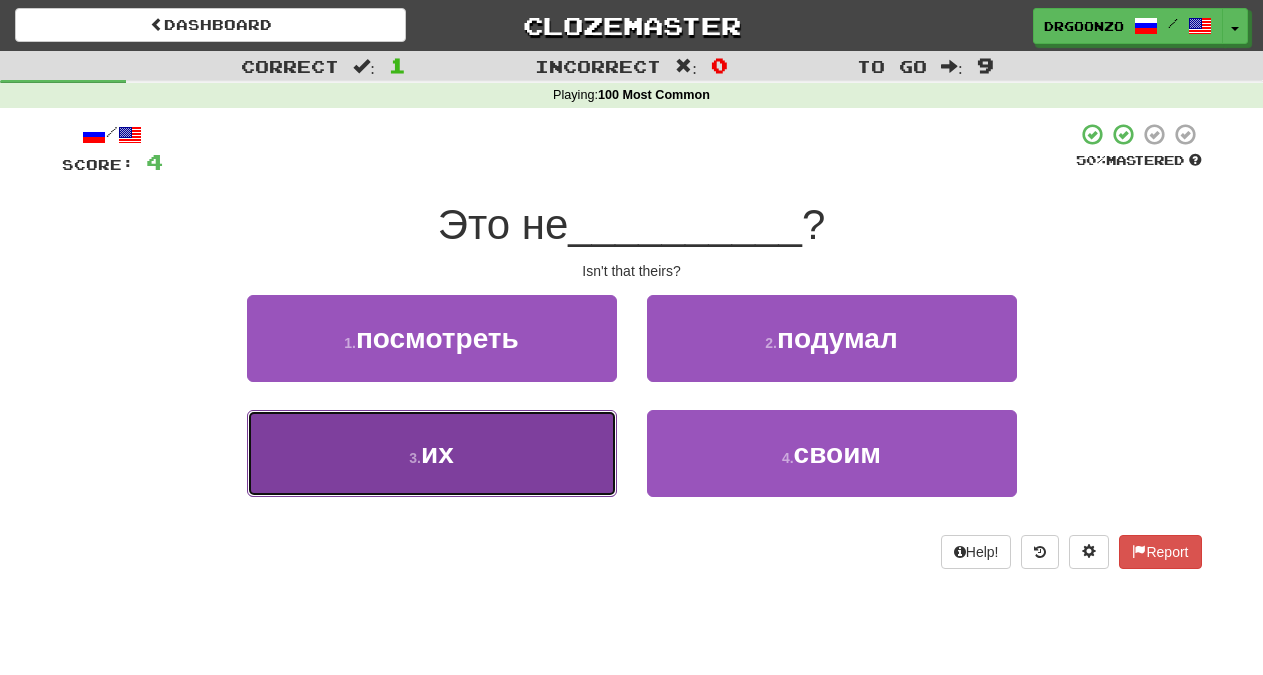 click on "3 .  их" at bounding box center [432, 453] 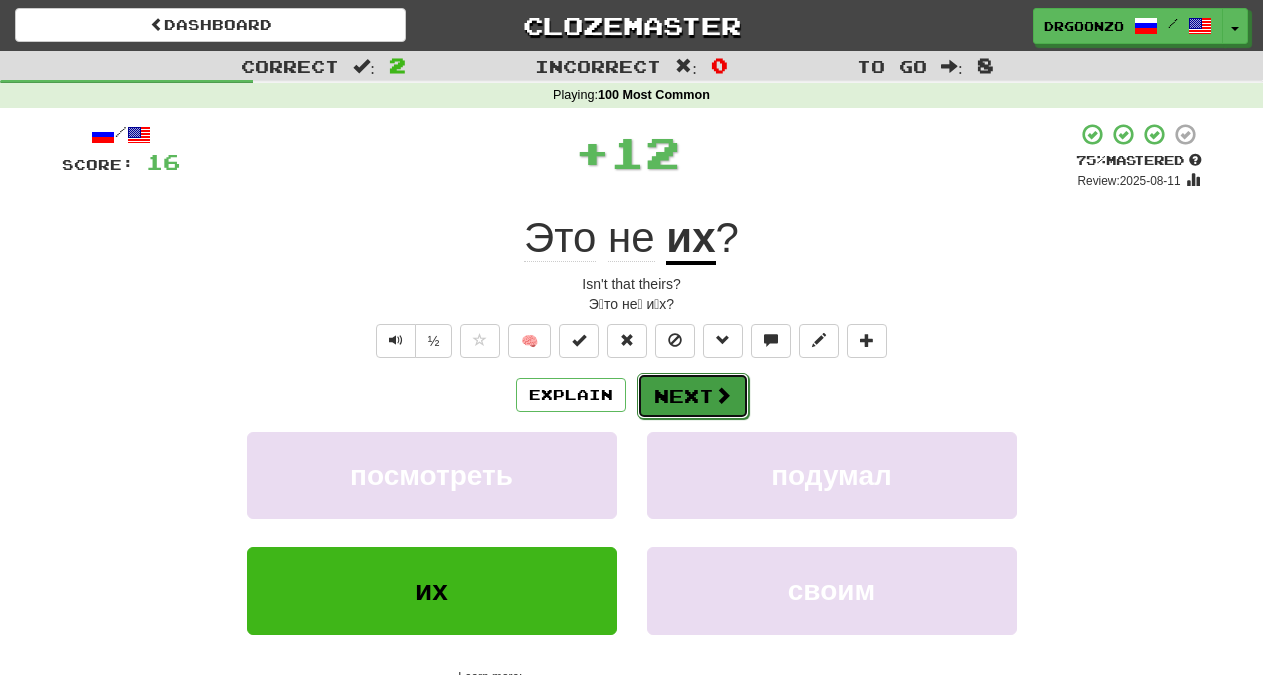 click on "Next" at bounding box center [693, 396] 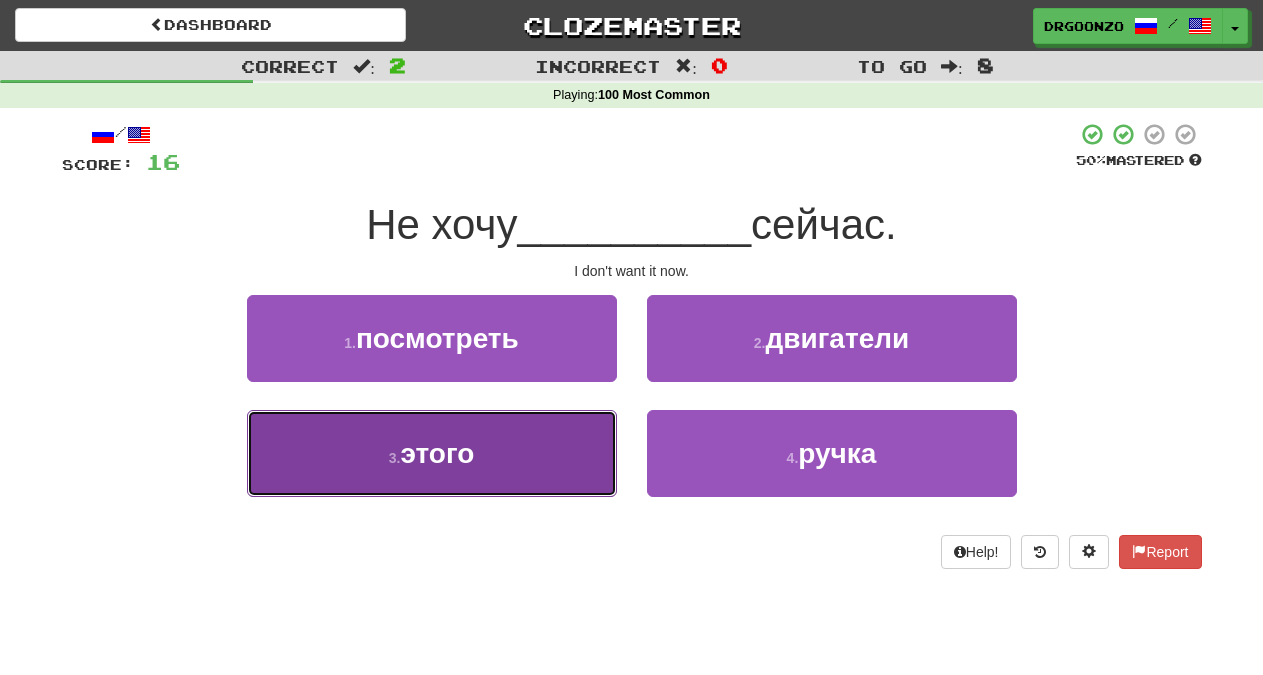 click on "этого" at bounding box center (437, 453) 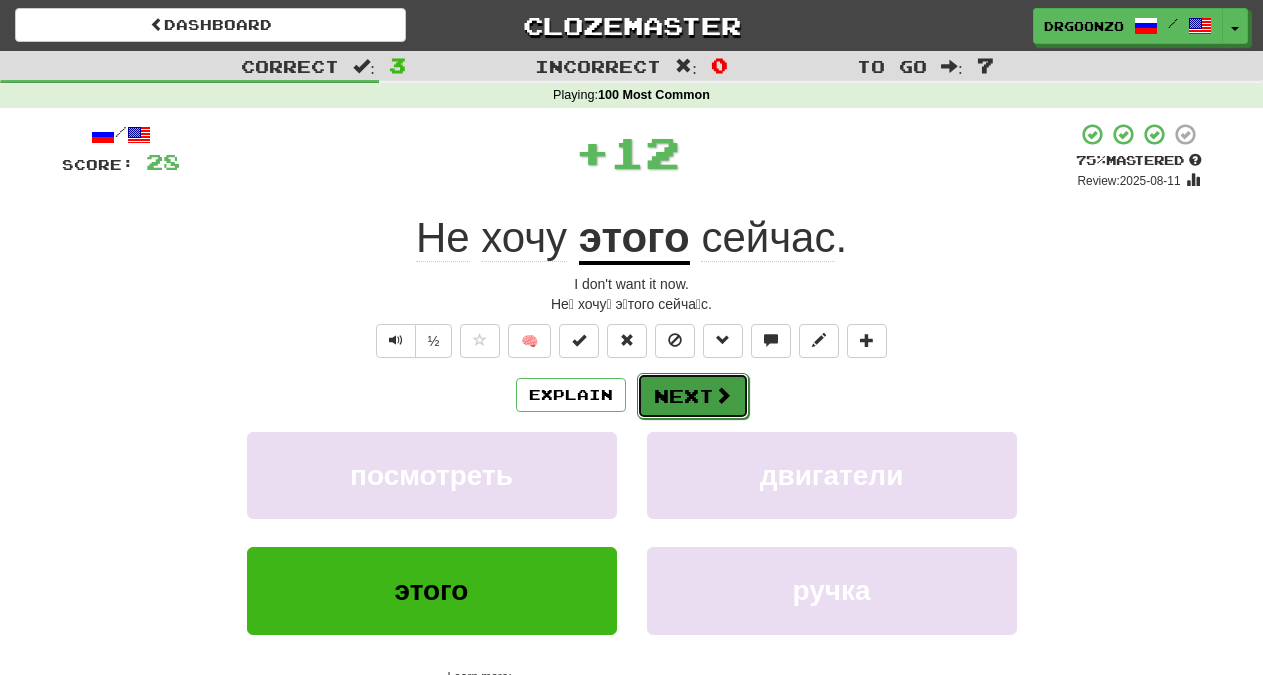 click on "Next" at bounding box center [693, 396] 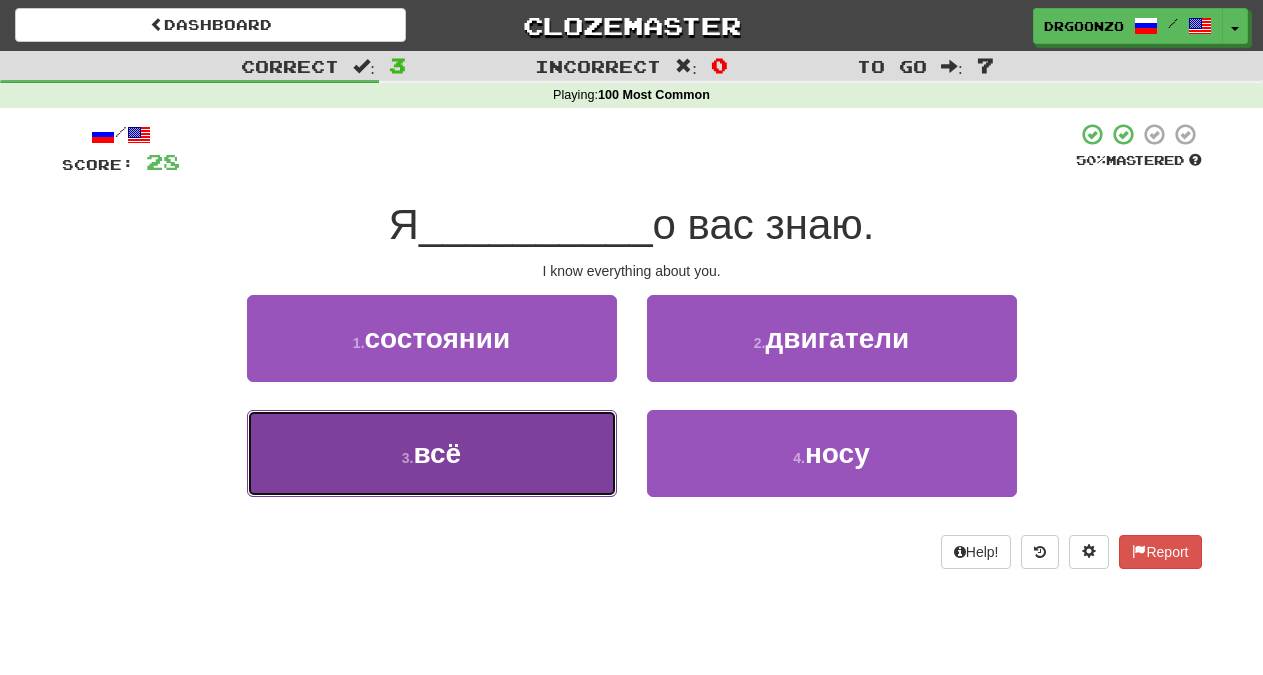 click on "3 .  всё" at bounding box center (432, 453) 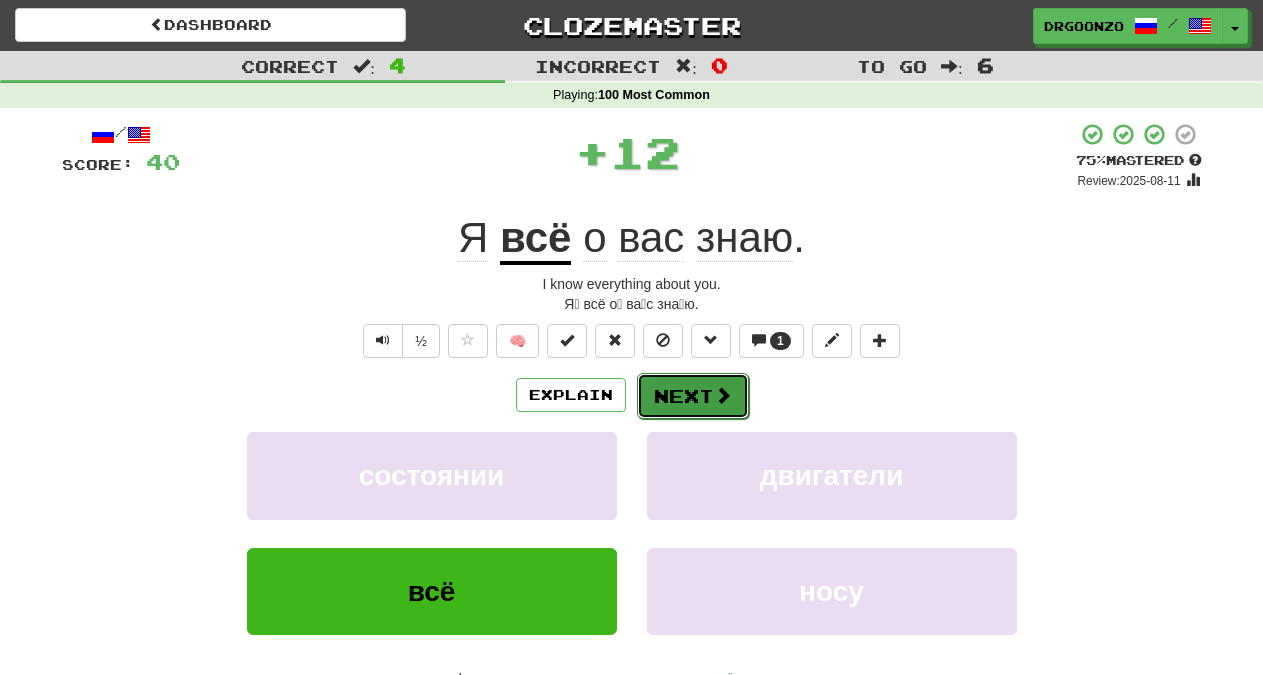 click on "Next" at bounding box center [693, 396] 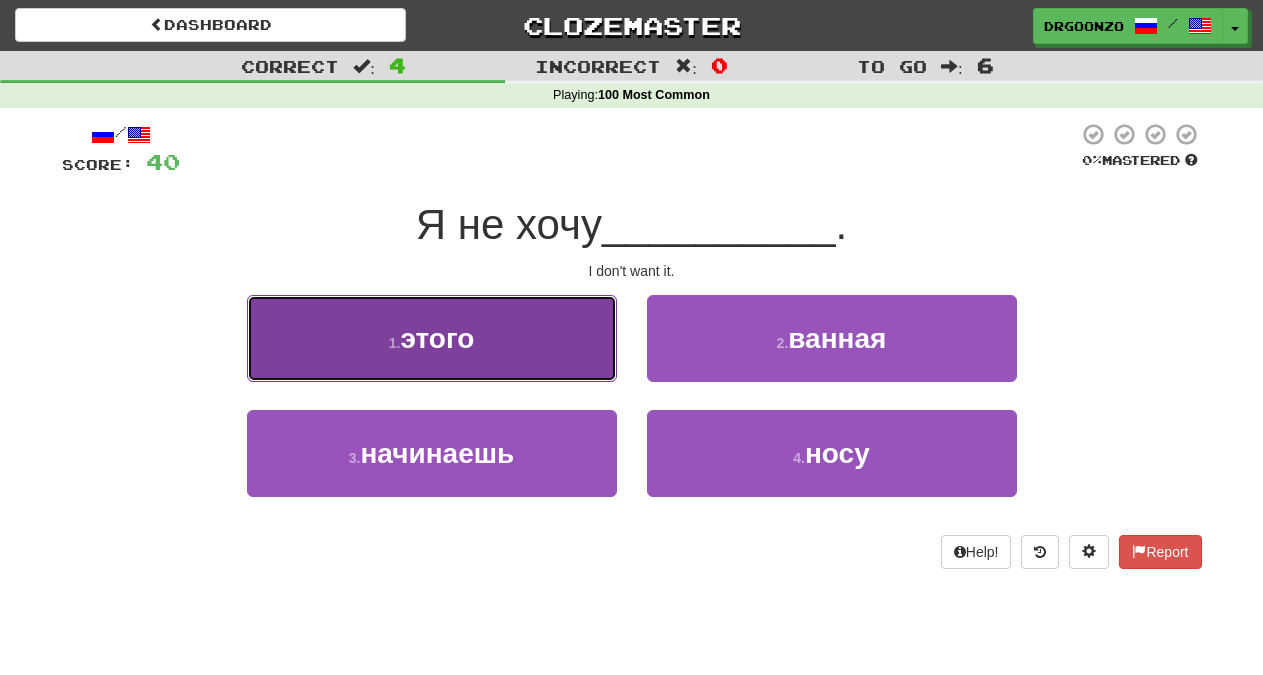 click on "1 .  этого" at bounding box center (432, 338) 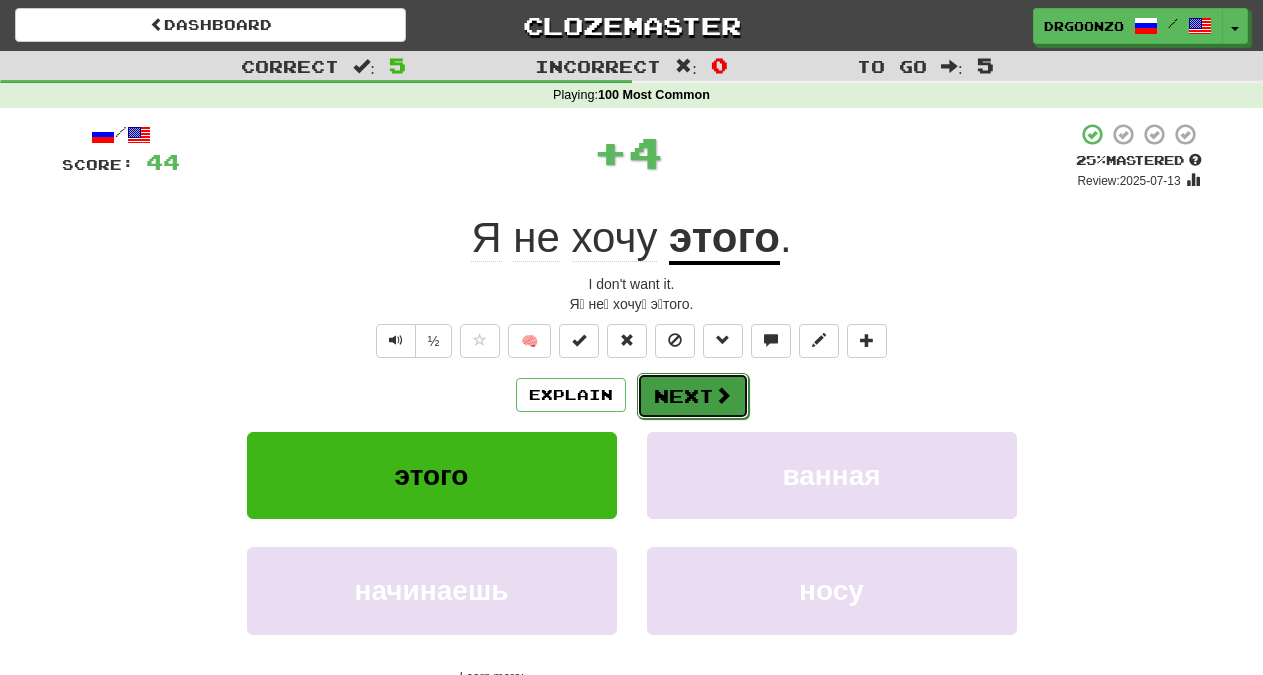 click on "Next" at bounding box center (693, 396) 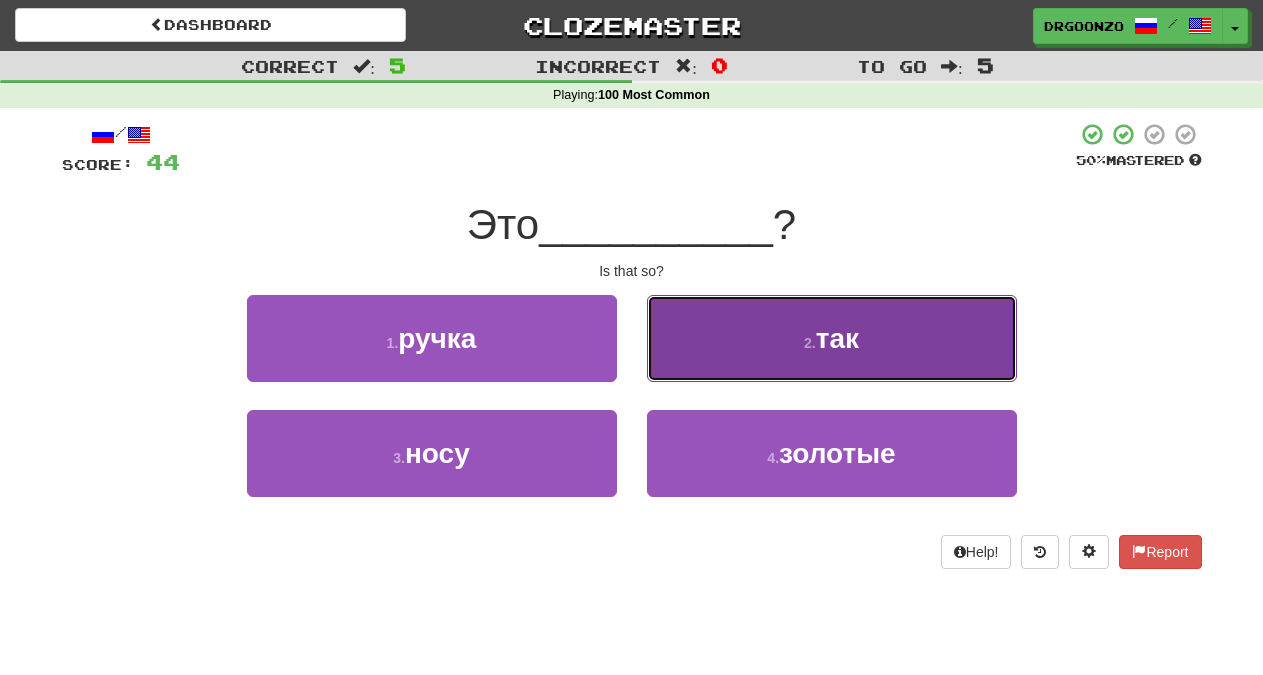 click on "2 .  так" at bounding box center (832, 338) 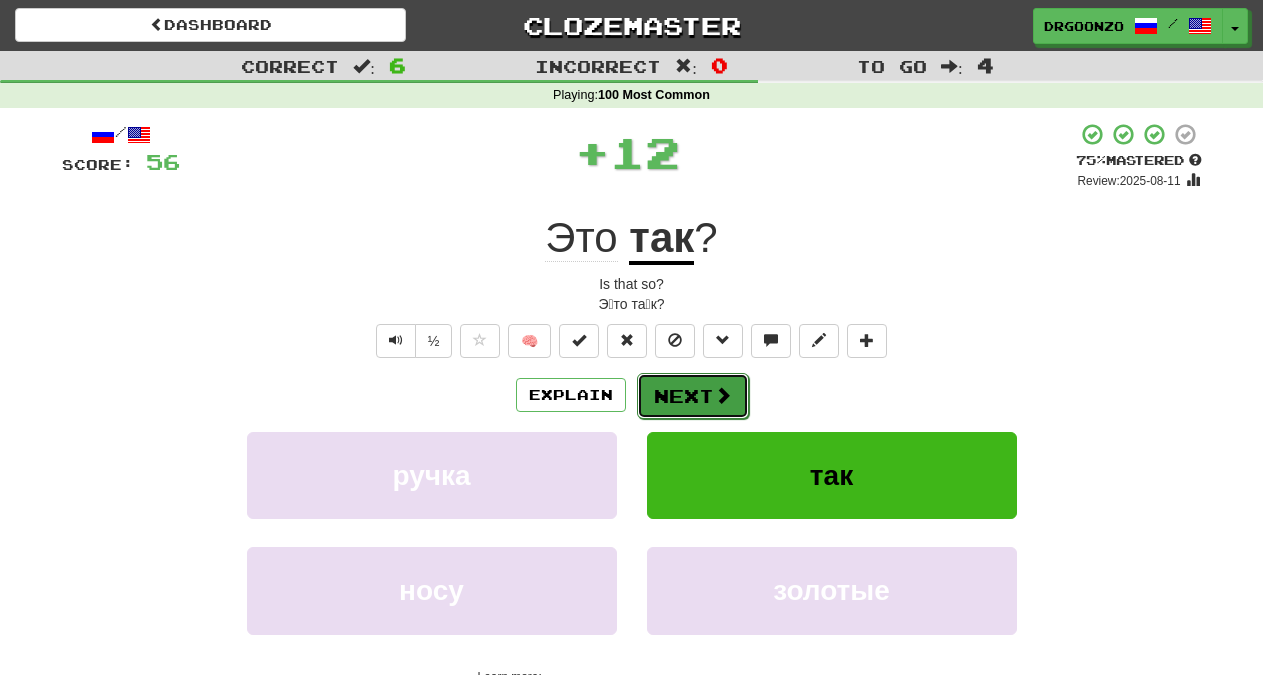 click on "Next" at bounding box center (693, 396) 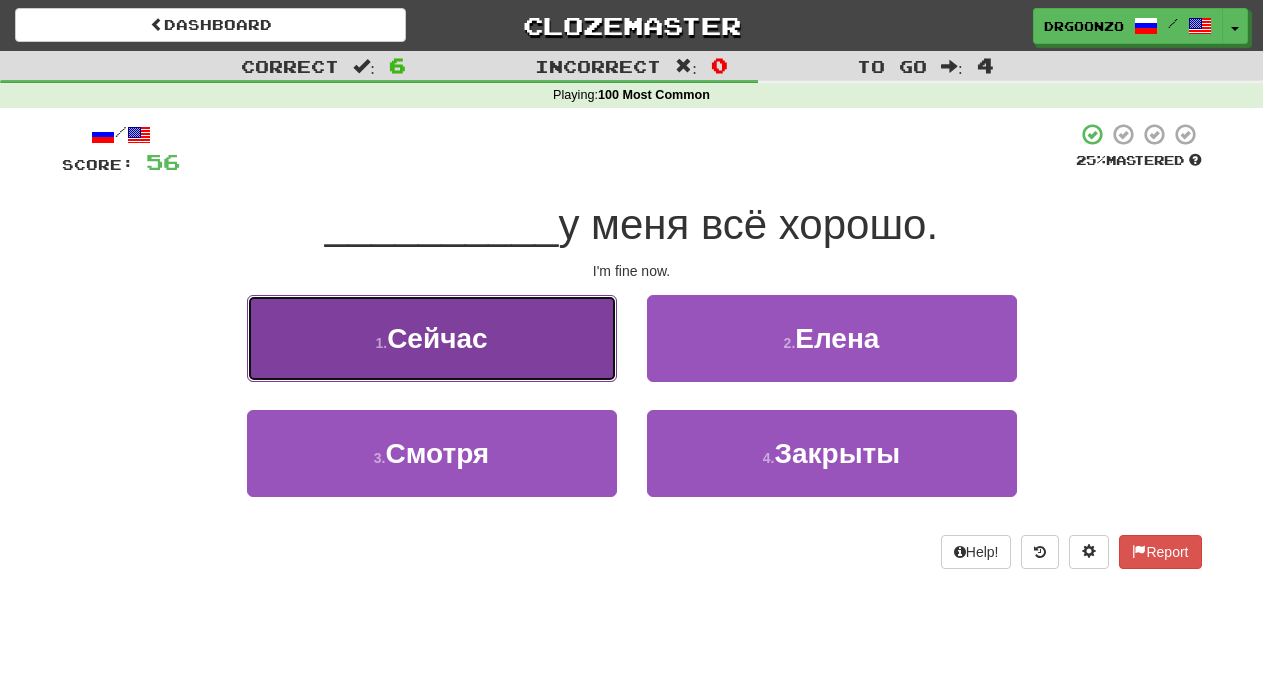 click on "Сейчас" at bounding box center (437, 338) 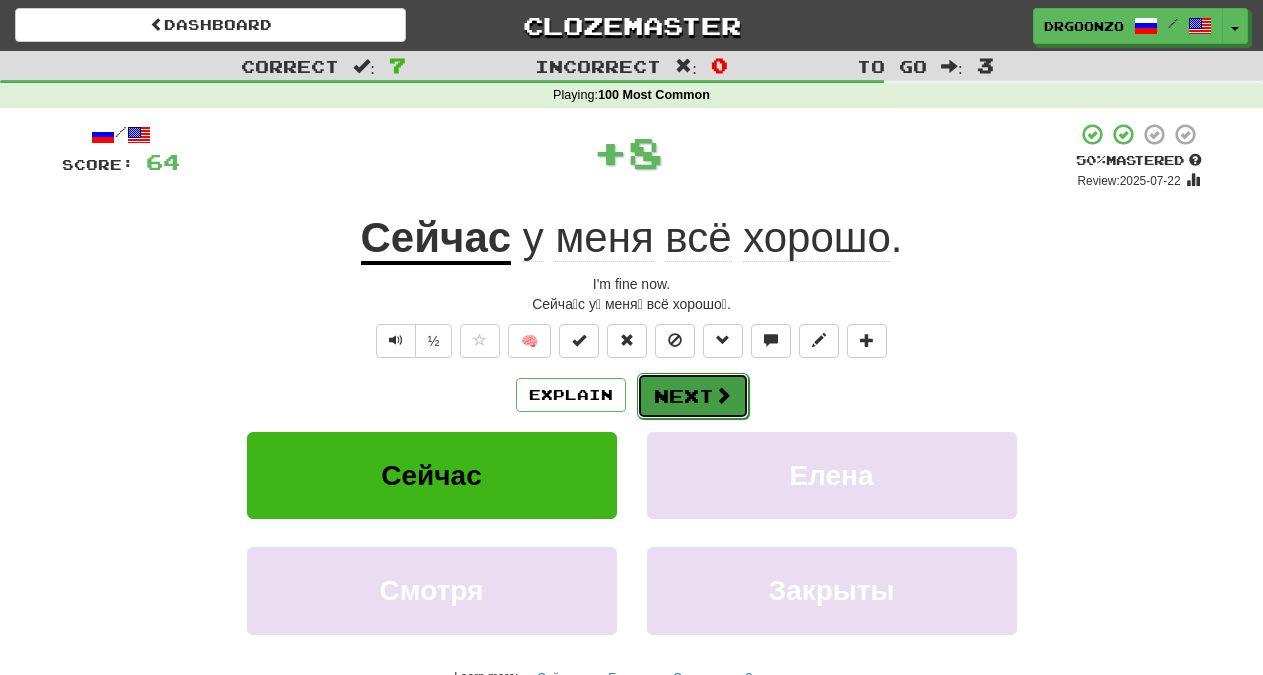click at bounding box center [723, 395] 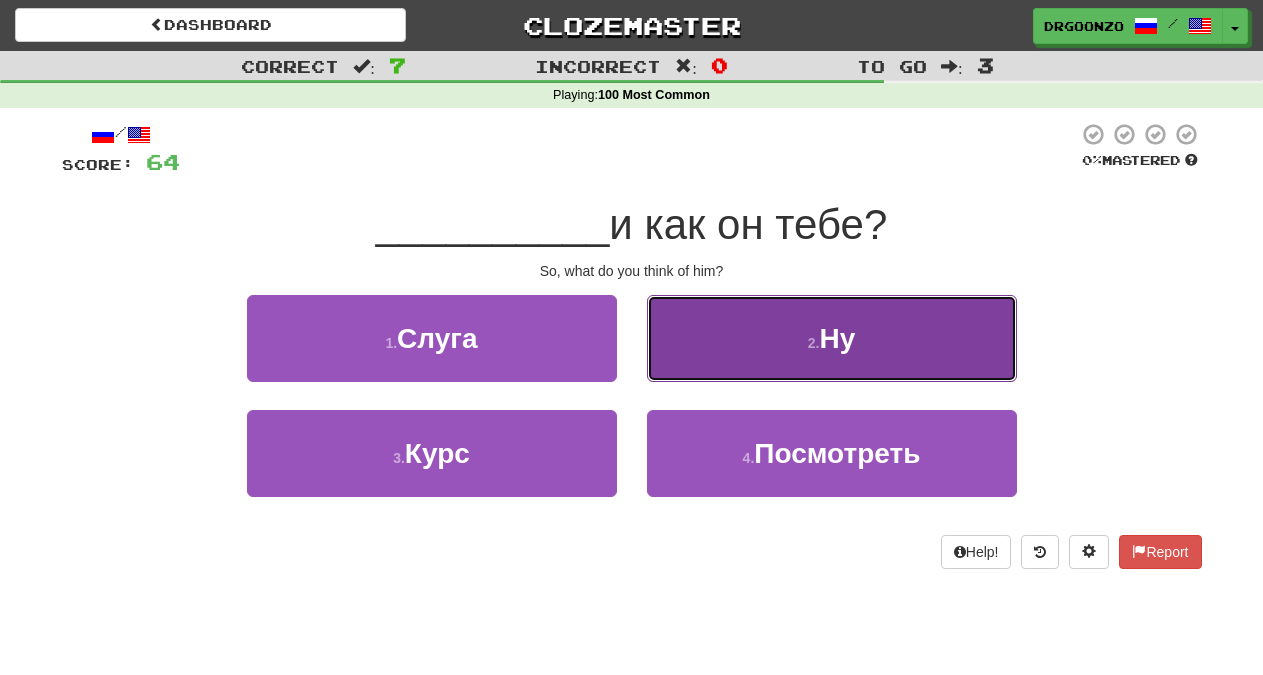 click on "2 .  Ну" at bounding box center (832, 338) 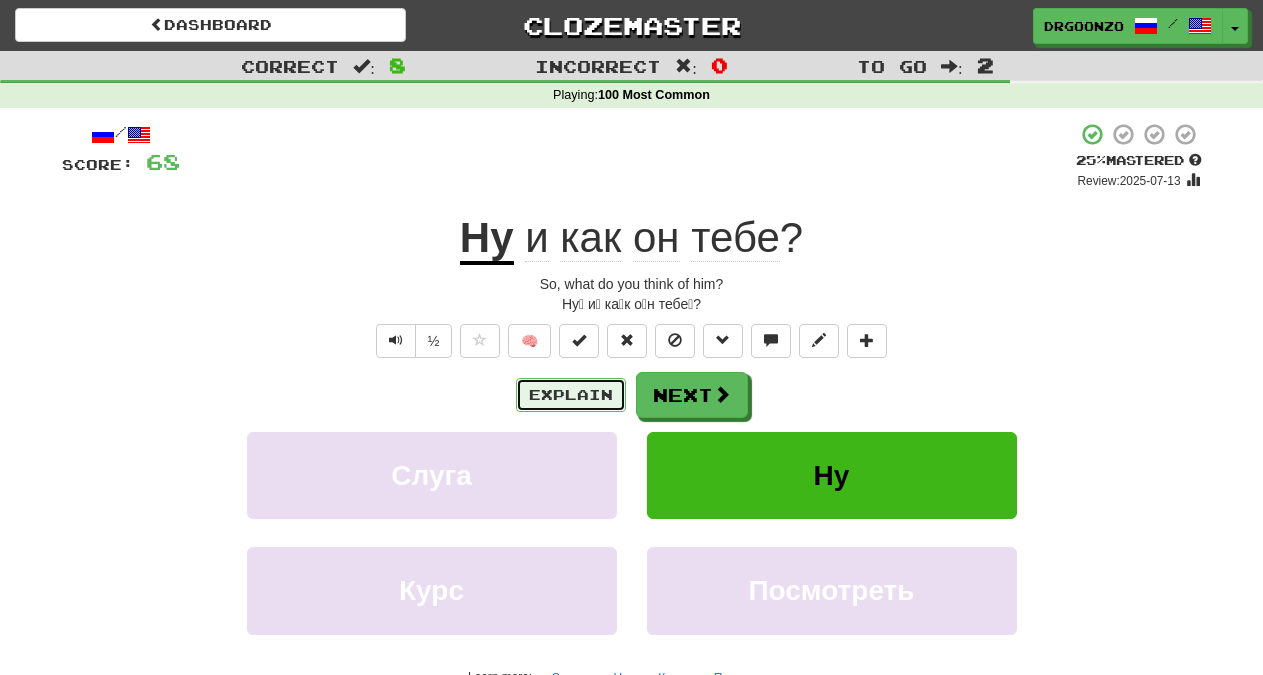click on "Explain" at bounding box center [571, 395] 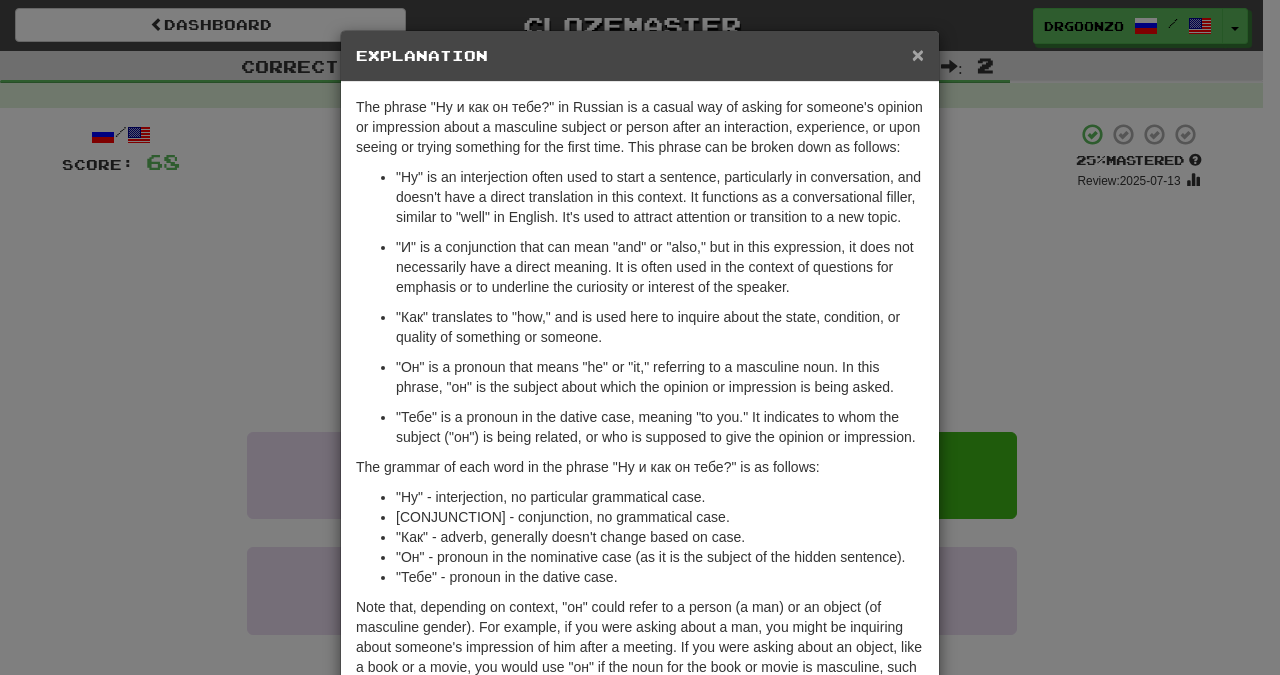 click on "×" at bounding box center [918, 54] 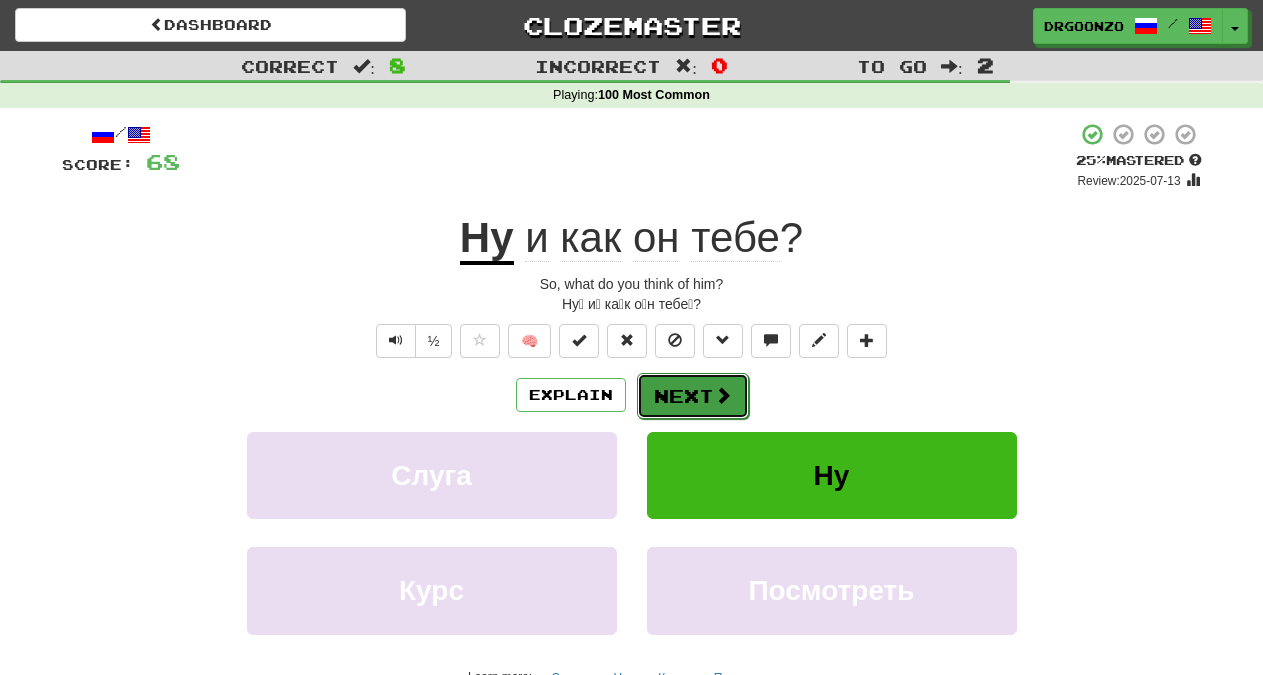 click on "Next" at bounding box center (693, 396) 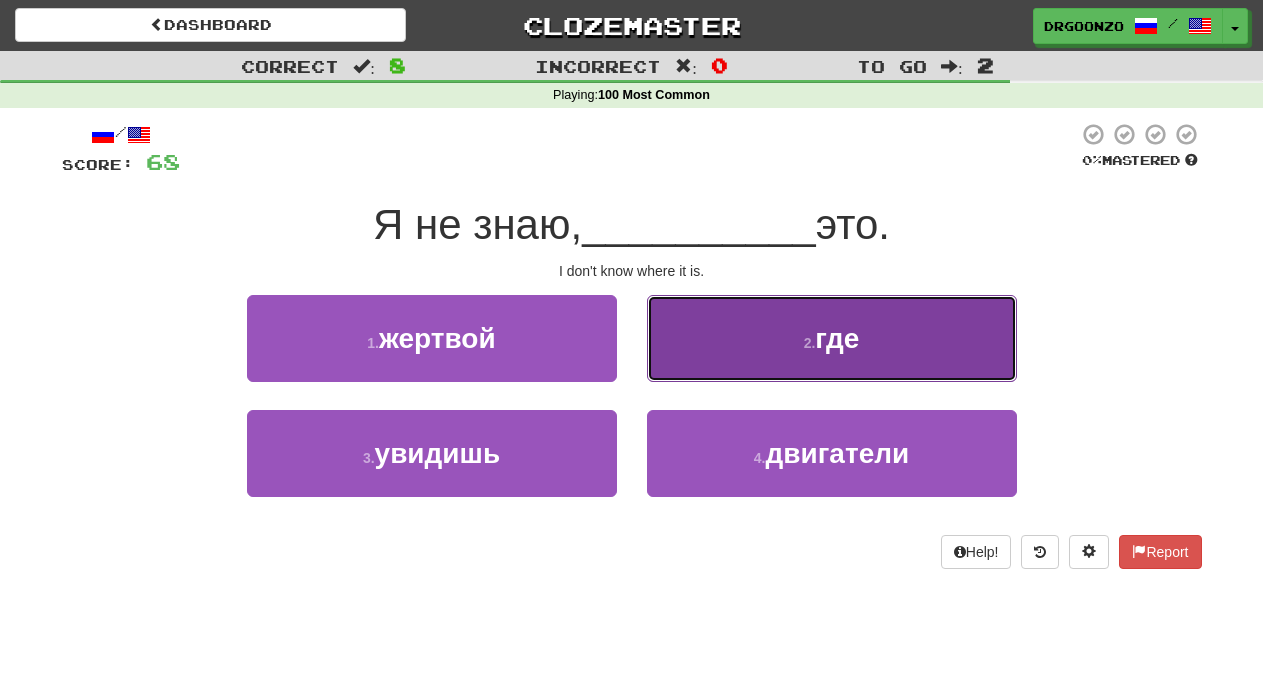 click on "2 .  где" at bounding box center (832, 338) 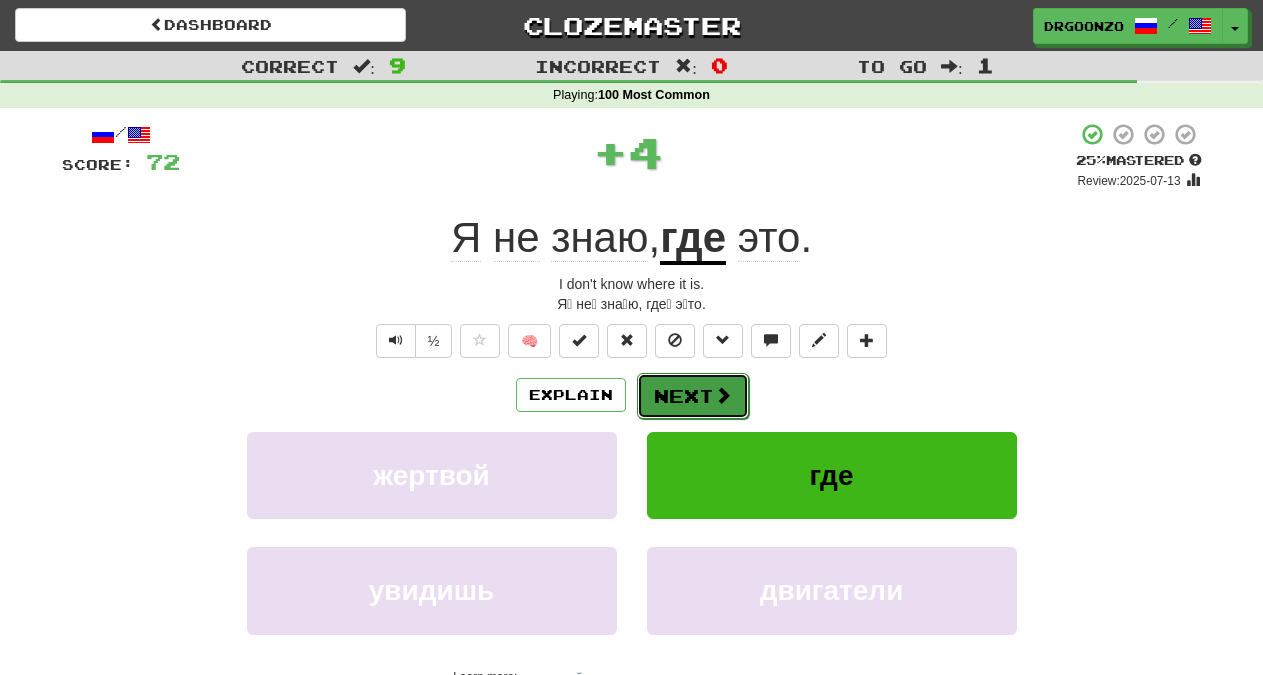 click on "Next" at bounding box center (693, 396) 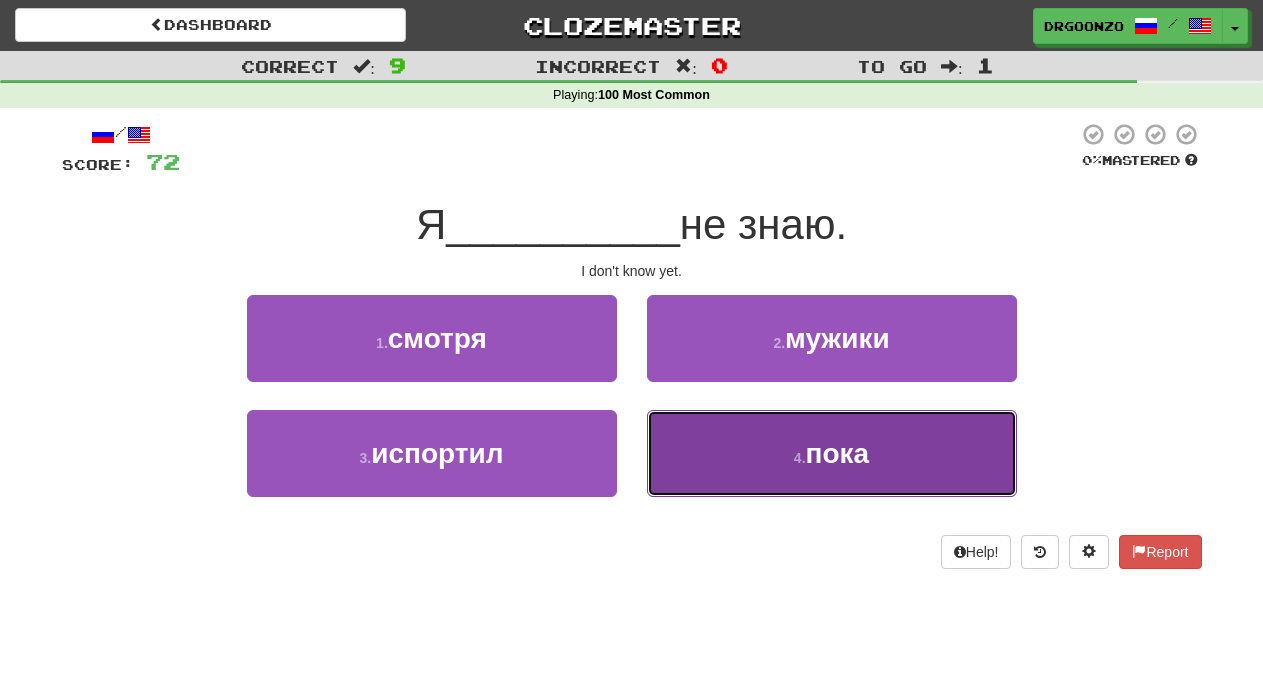 click on "пока" at bounding box center (838, 453) 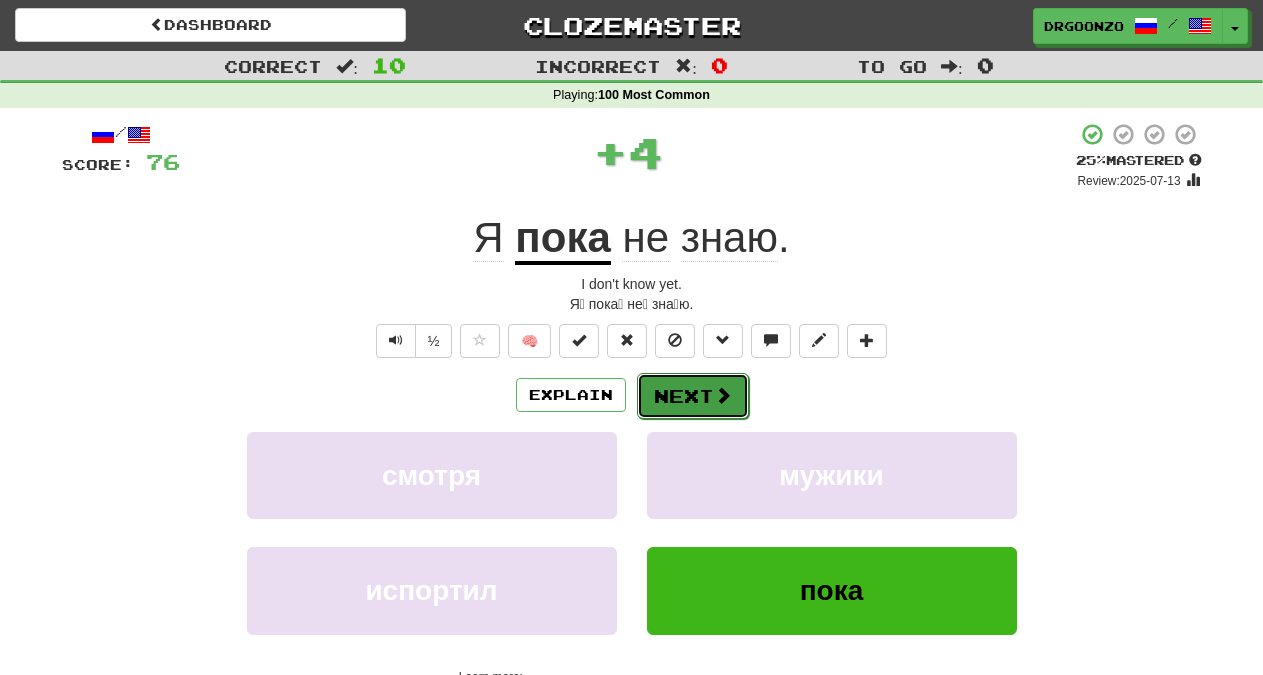 click at bounding box center (723, 395) 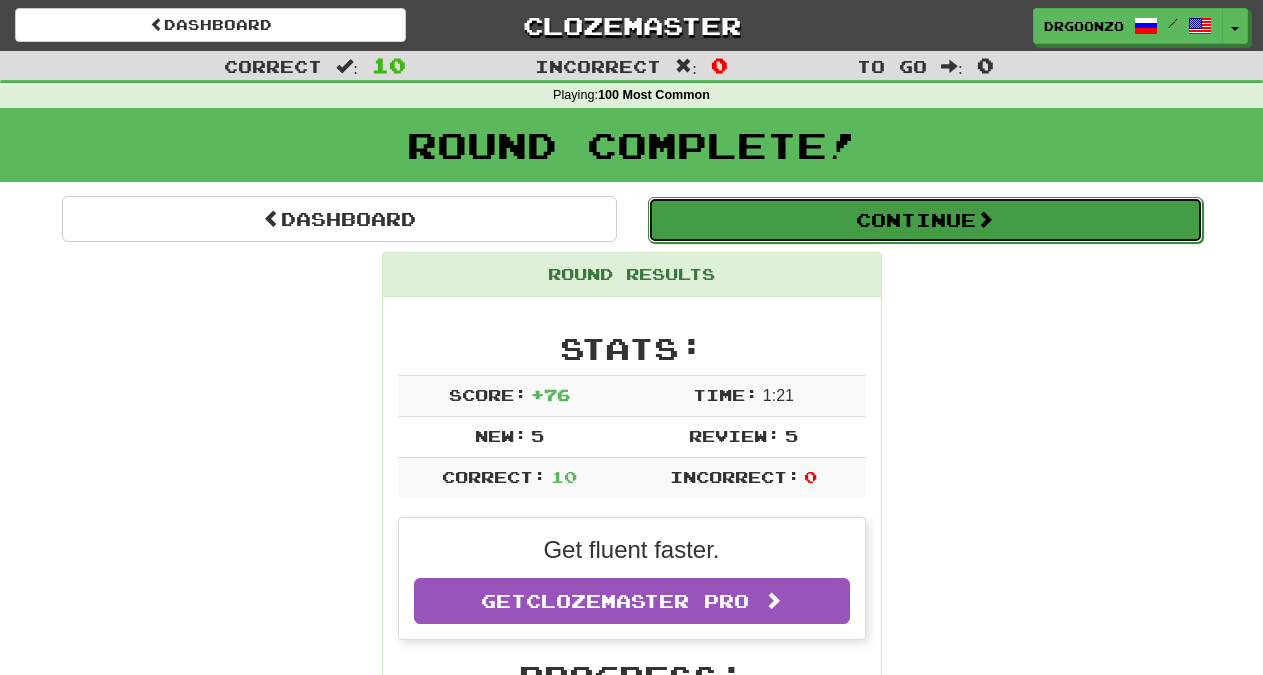 click on "Continue" at bounding box center (925, 220) 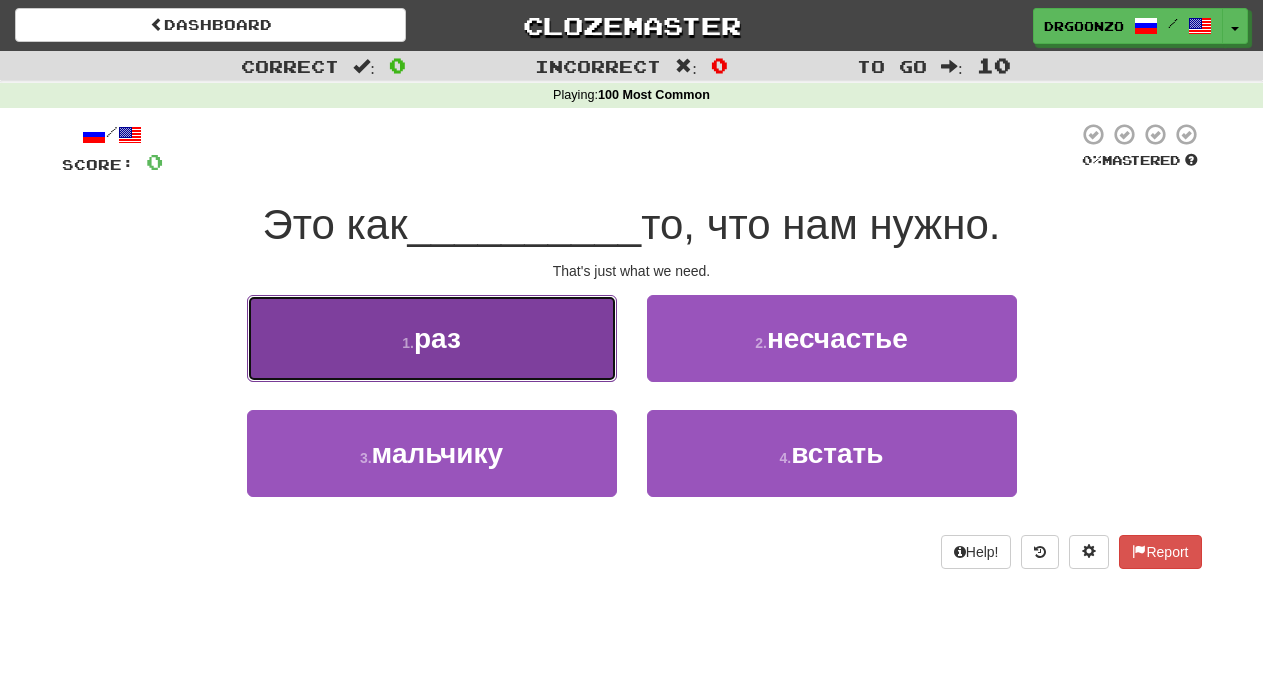 click on "раз" at bounding box center (437, 338) 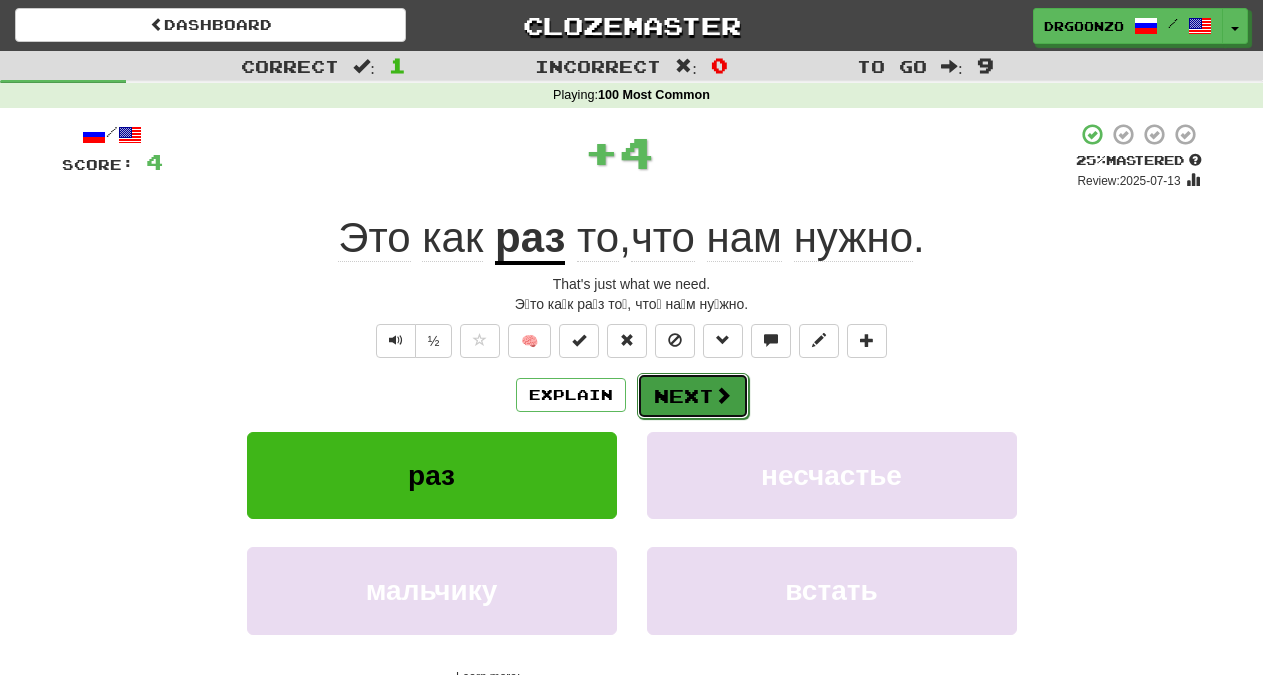 click on "Next" at bounding box center (693, 396) 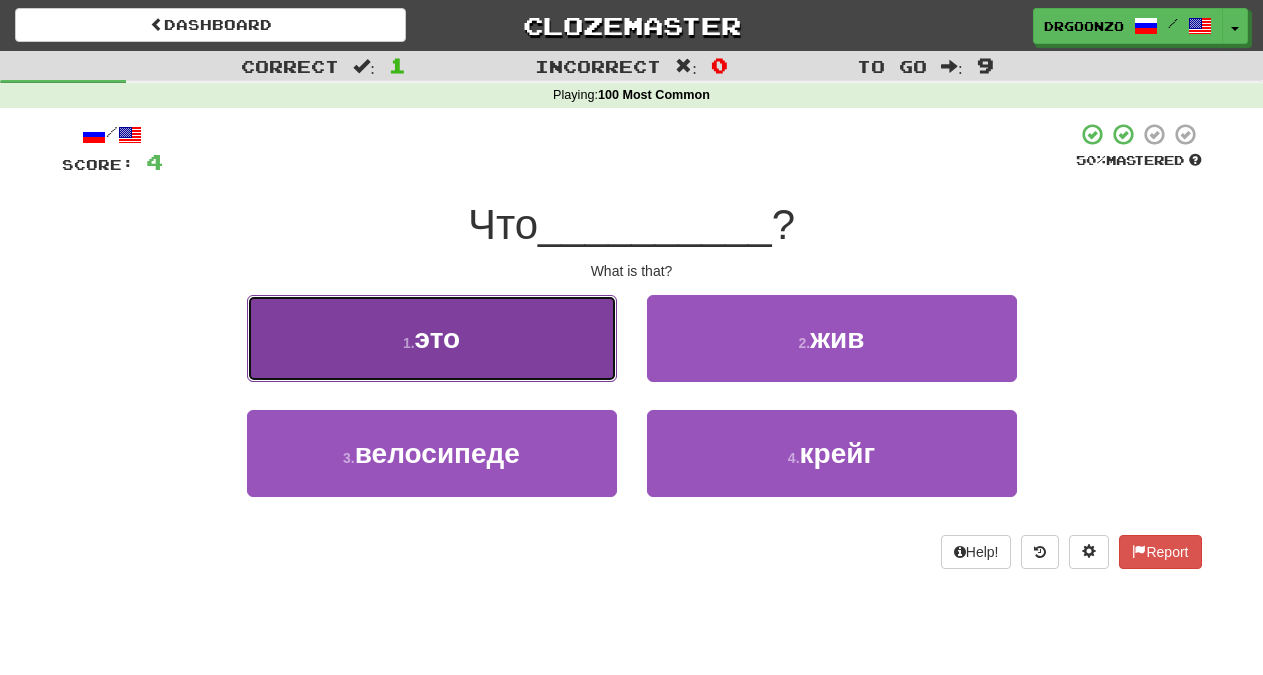 click on "1 .  это" at bounding box center (432, 338) 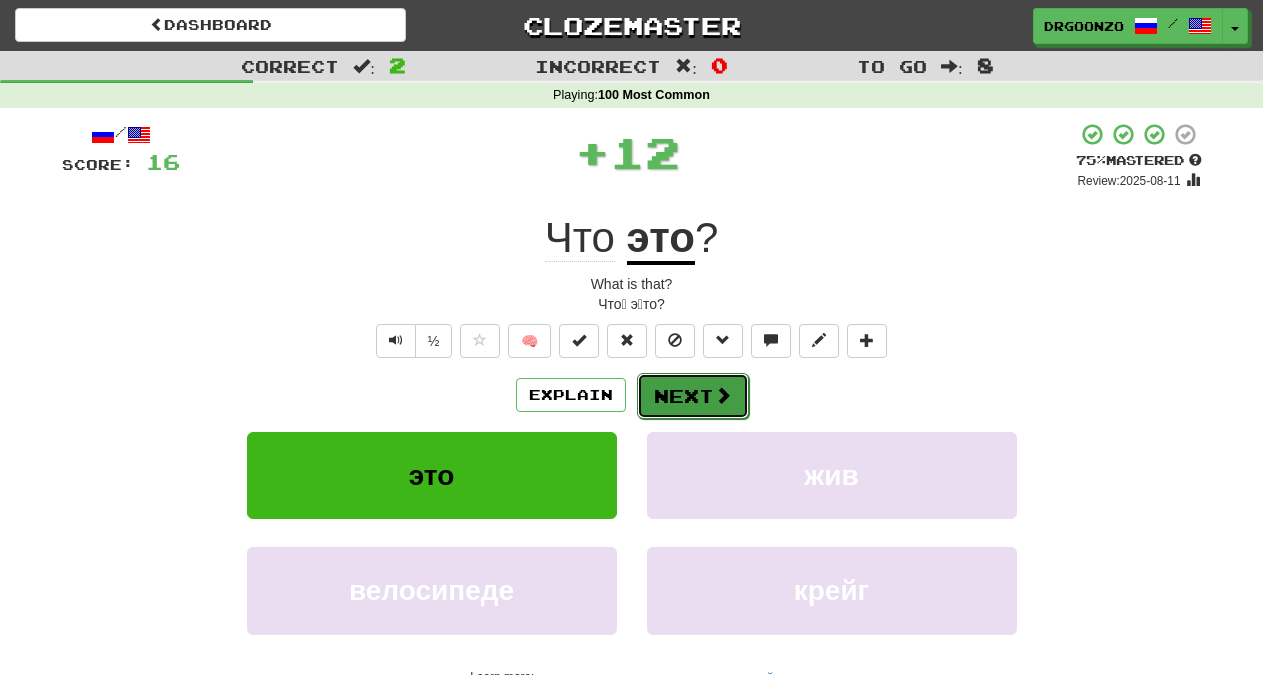 click on "Next" at bounding box center [693, 396] 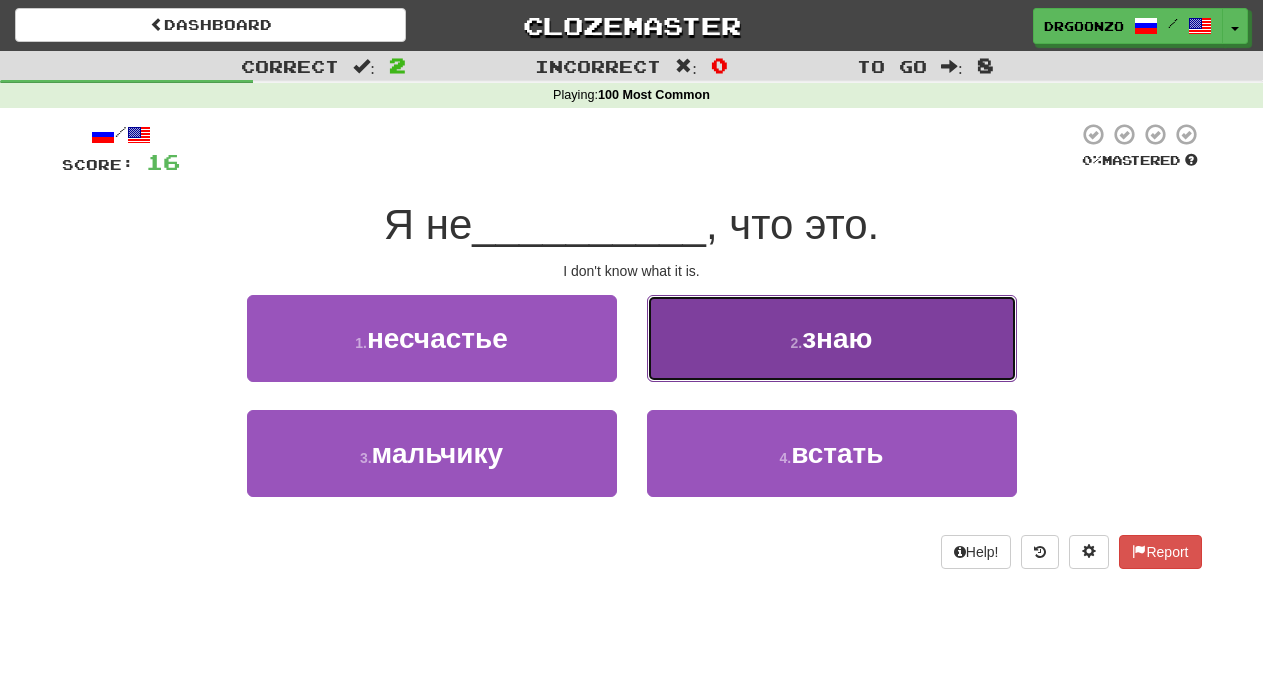 click on "2 .  знаю" at bounding box center (832, 338) 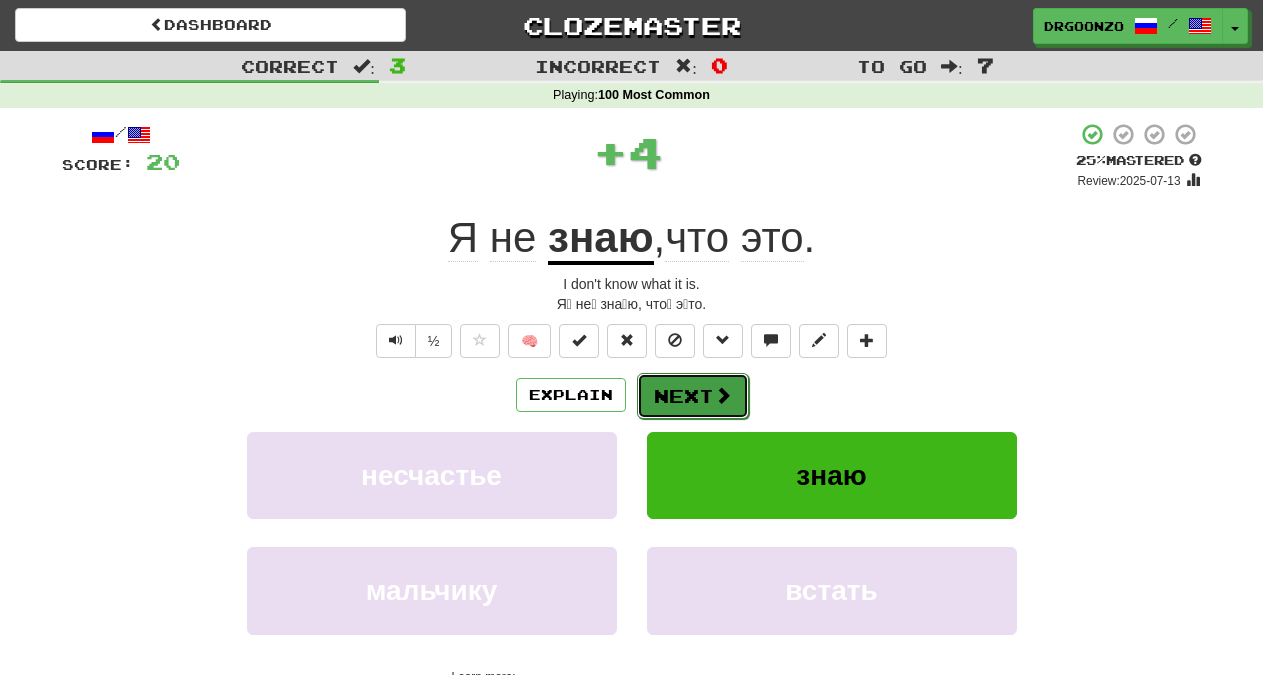 click on "Next" at bounding box center [693, 396] 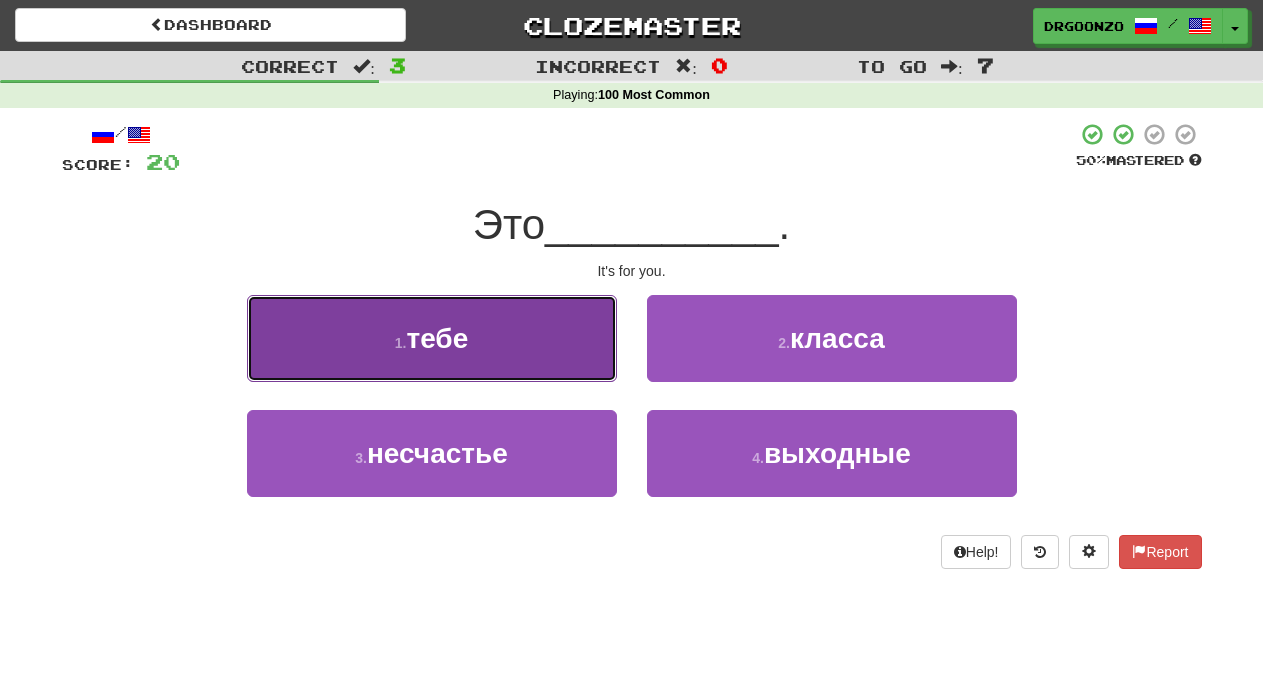 click on "1 .  тебе" at bounding box center [432, 338] 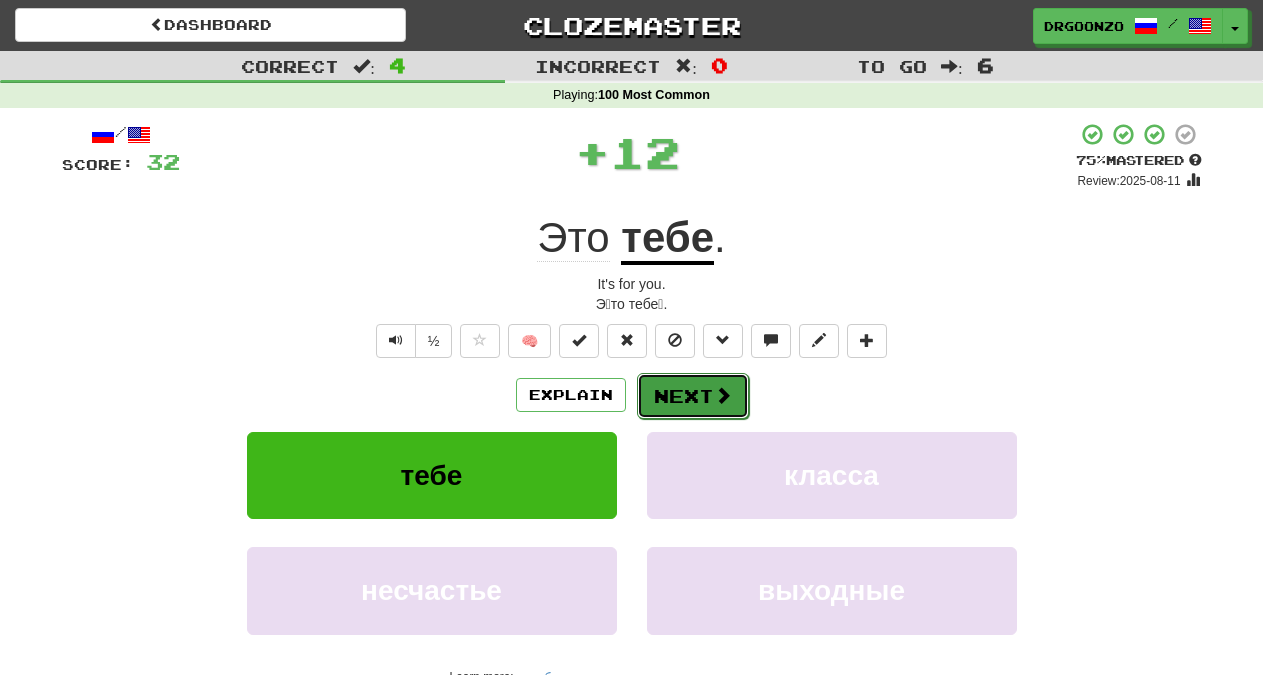 click on "Next" at bounding box center (693, 396) 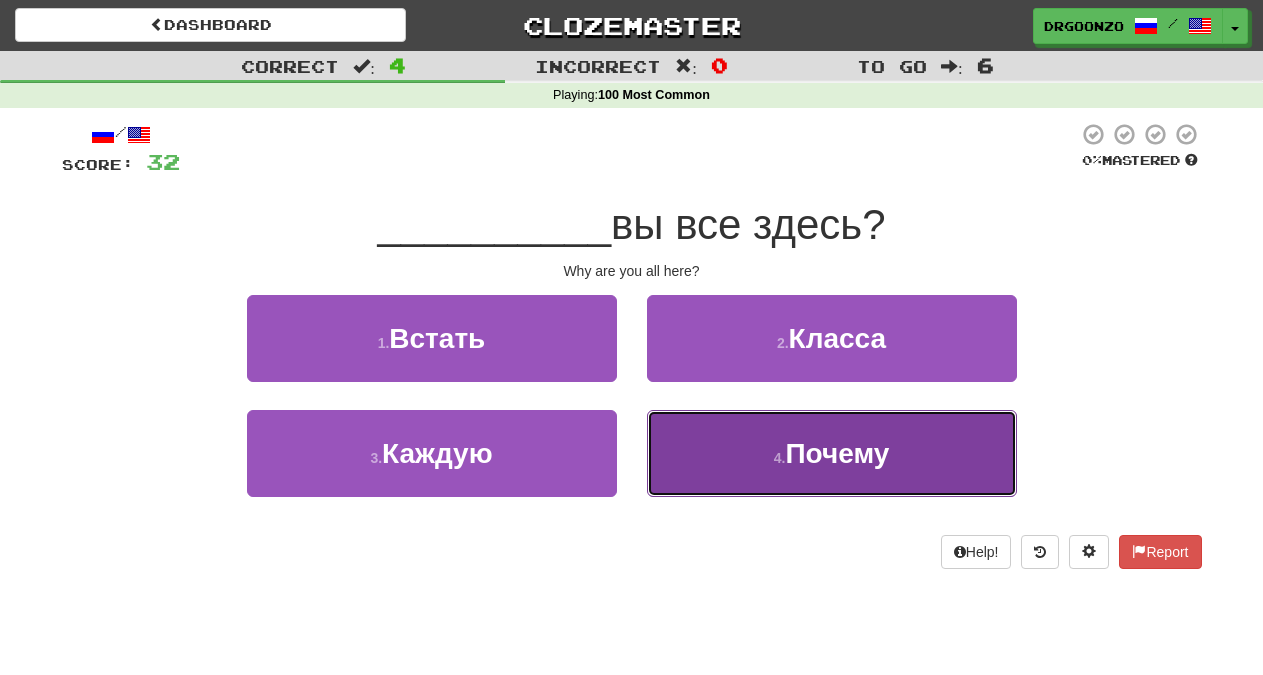 click on "Почему" at bounding box center [837, 453] 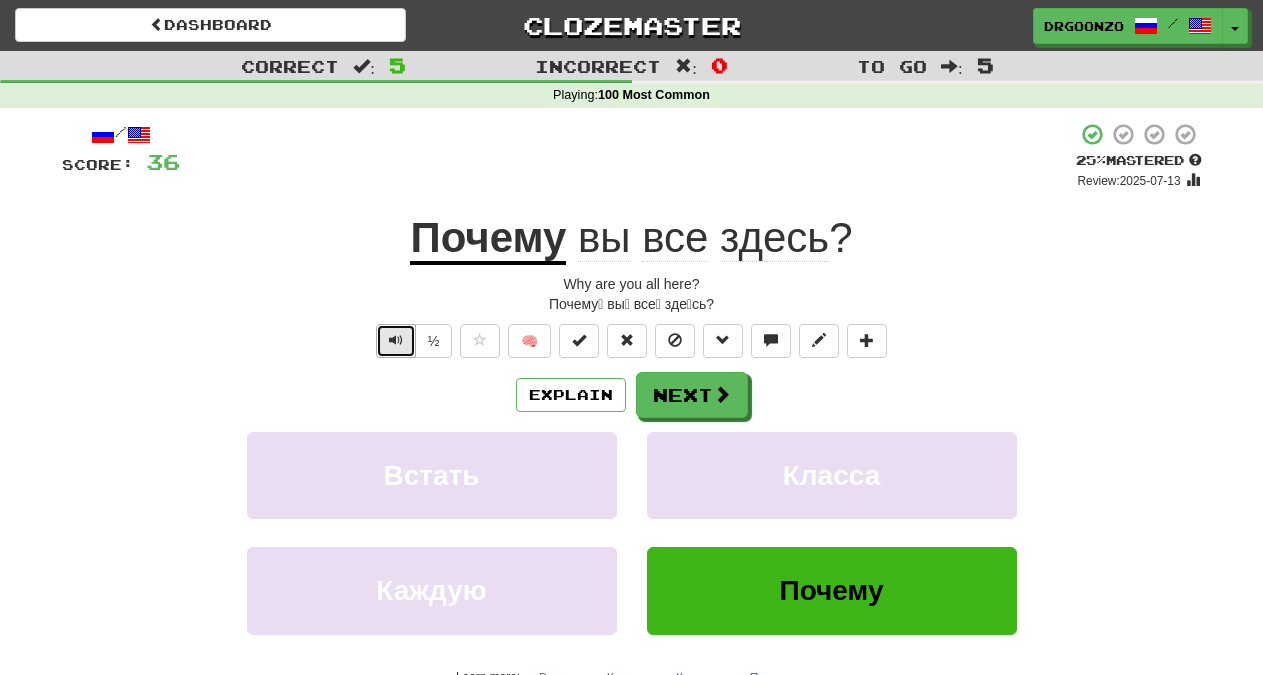 click at bounding box center [396, 341] 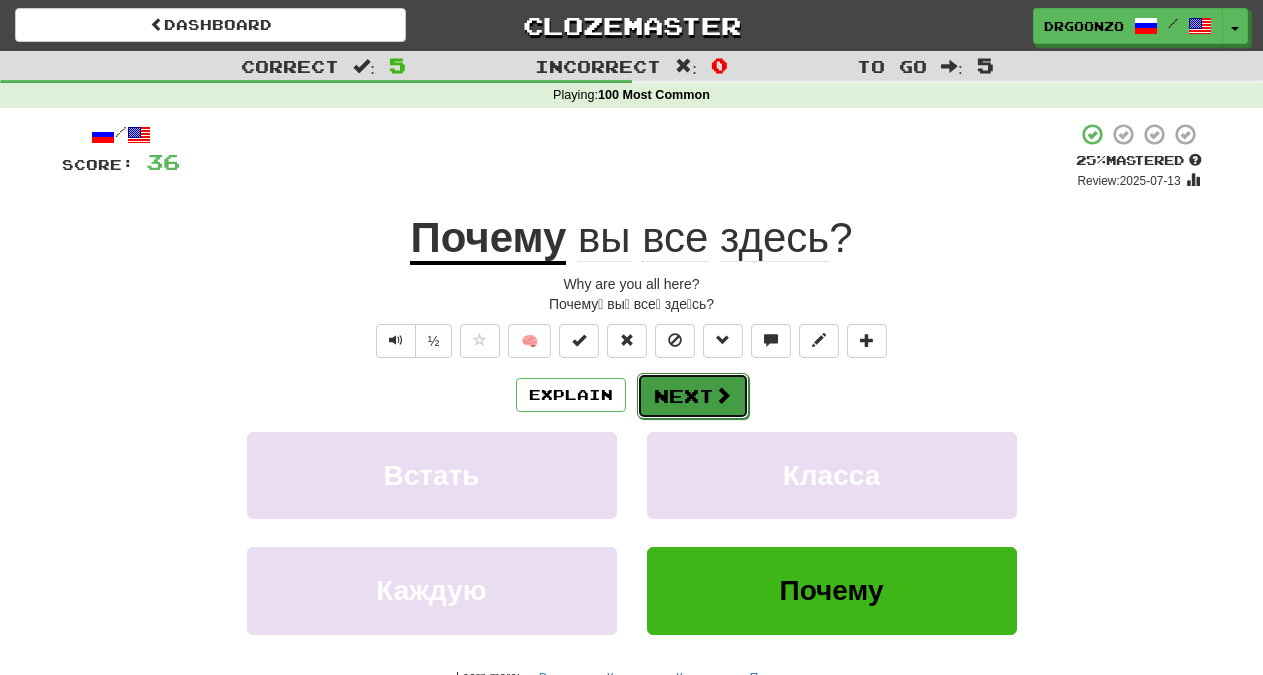 click on "Next" at bounding box center (693, 396) 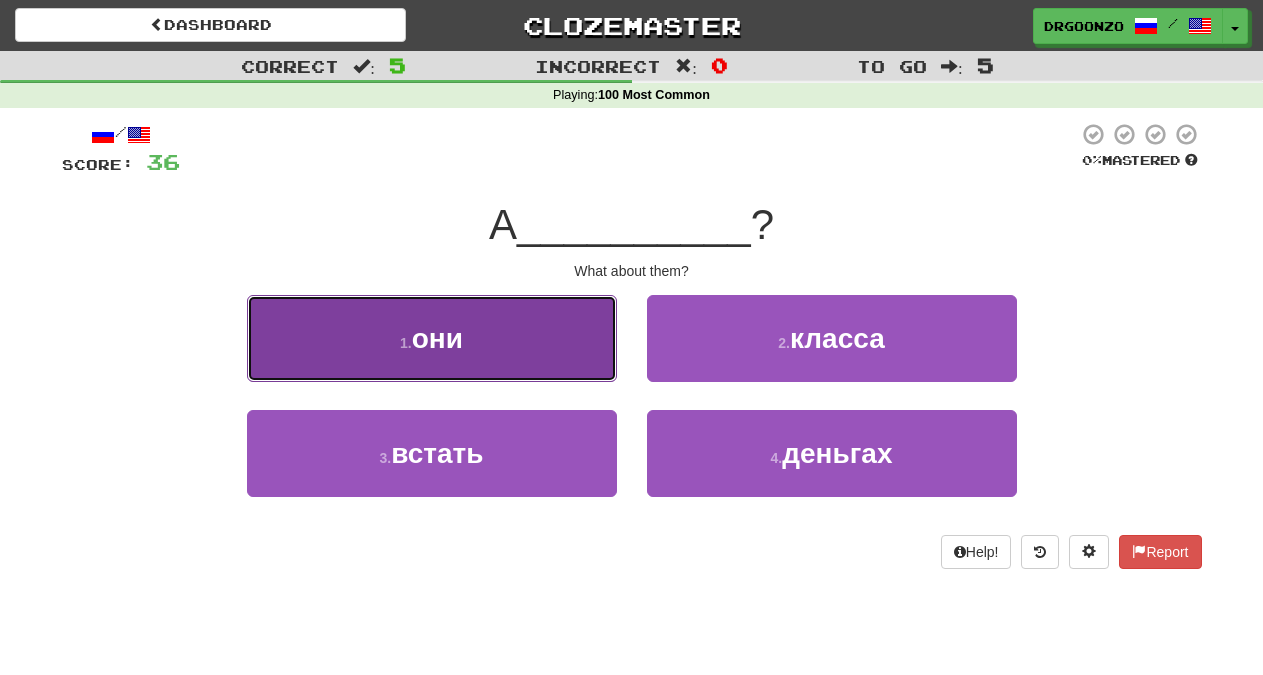 click on "1 .  они" at bounding box center (432, 338) 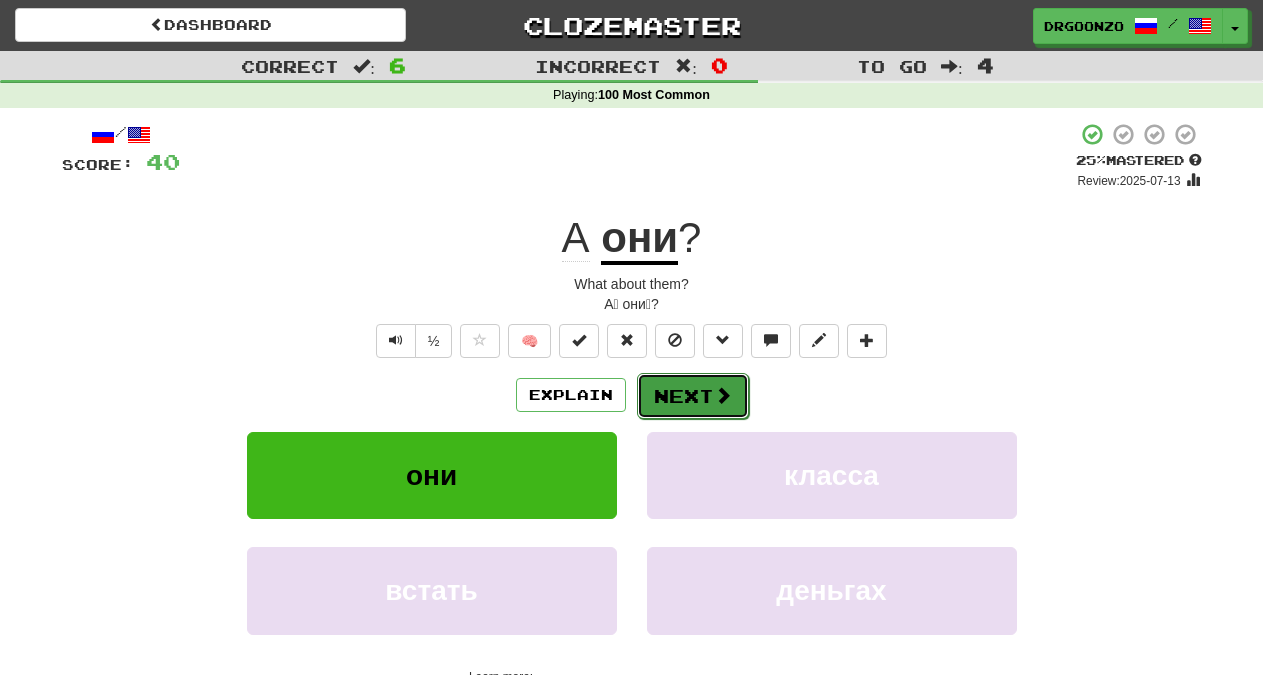click on "Next" at bounding box center (693, 396) 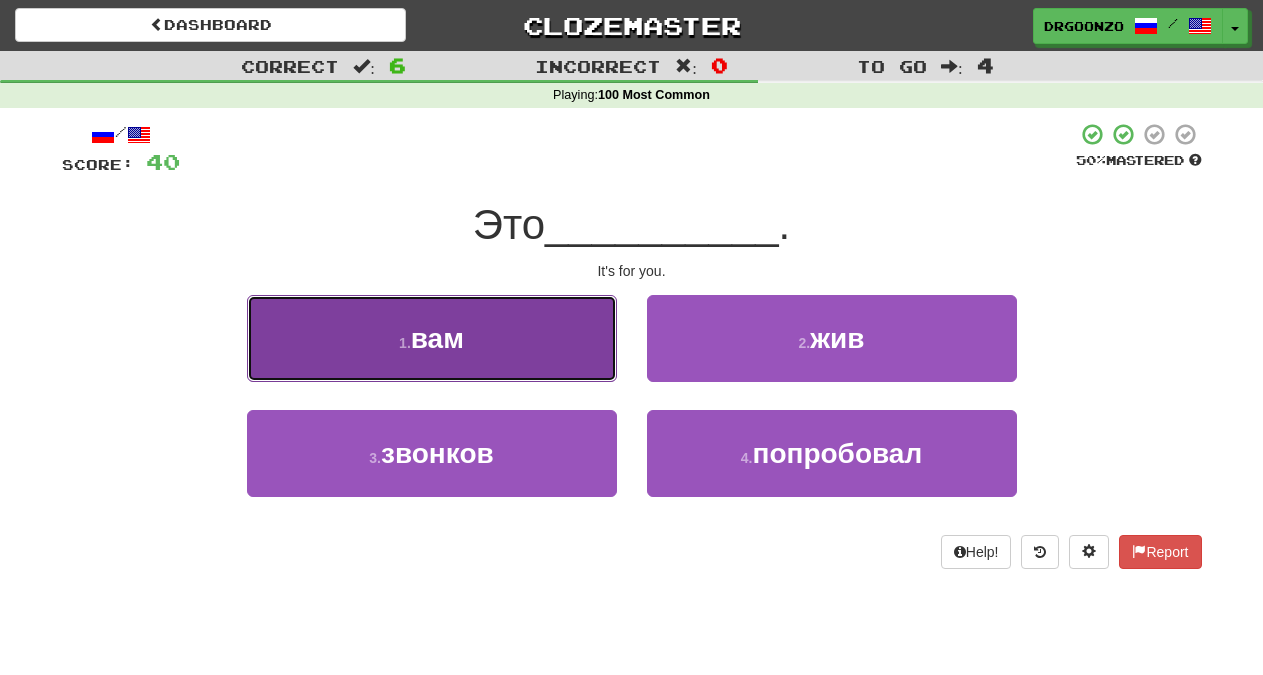 click on "1 .  вам" at bounding box center (432, 338) 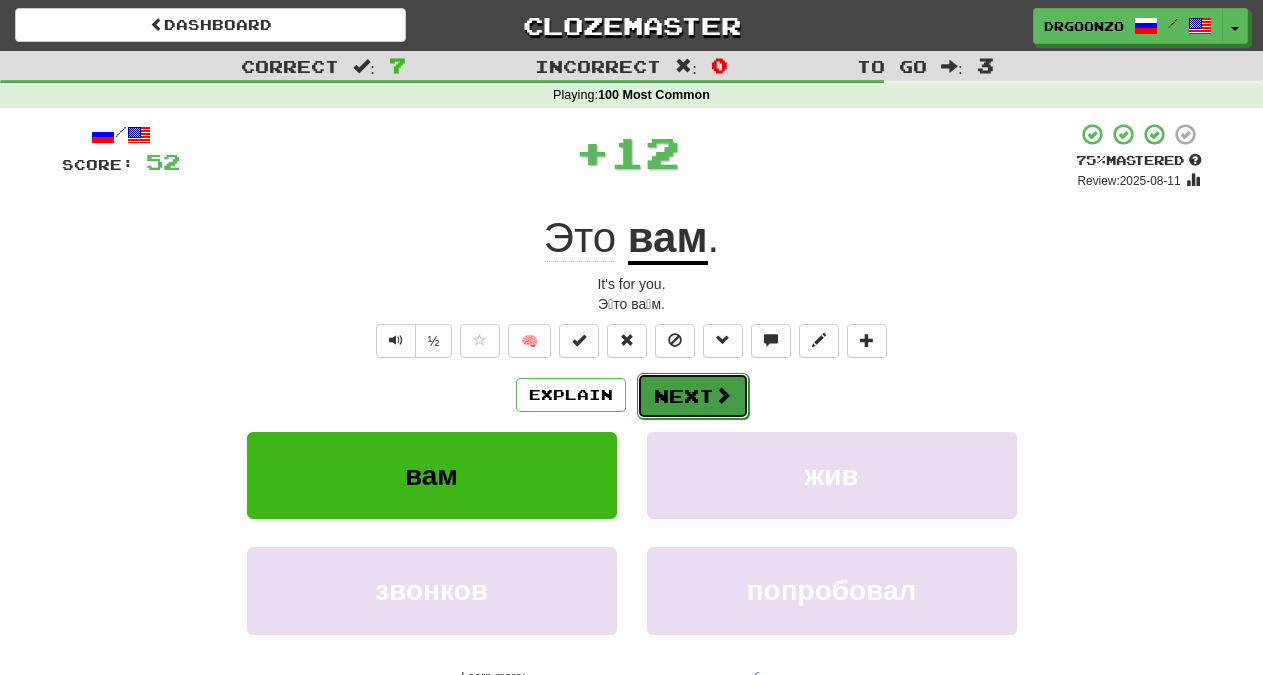 click on "Next" at bounding box center (693, 396) 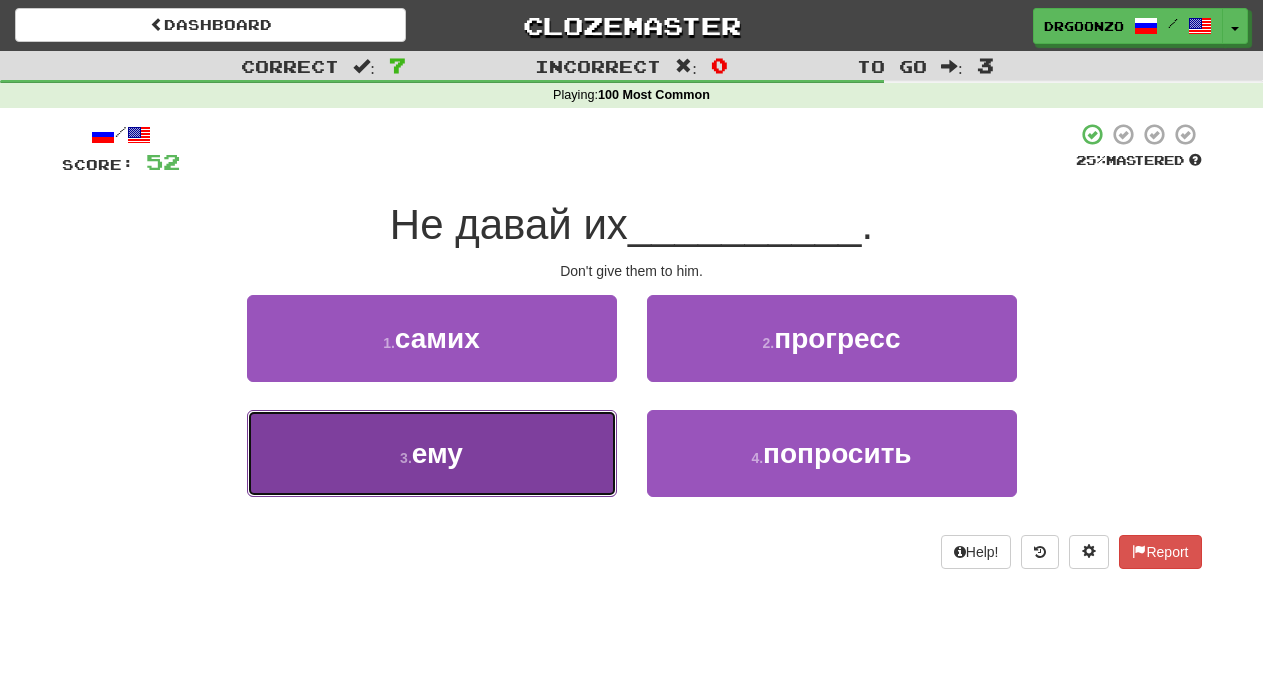 click on "3 .  ему" at bounding box center (432, 453) 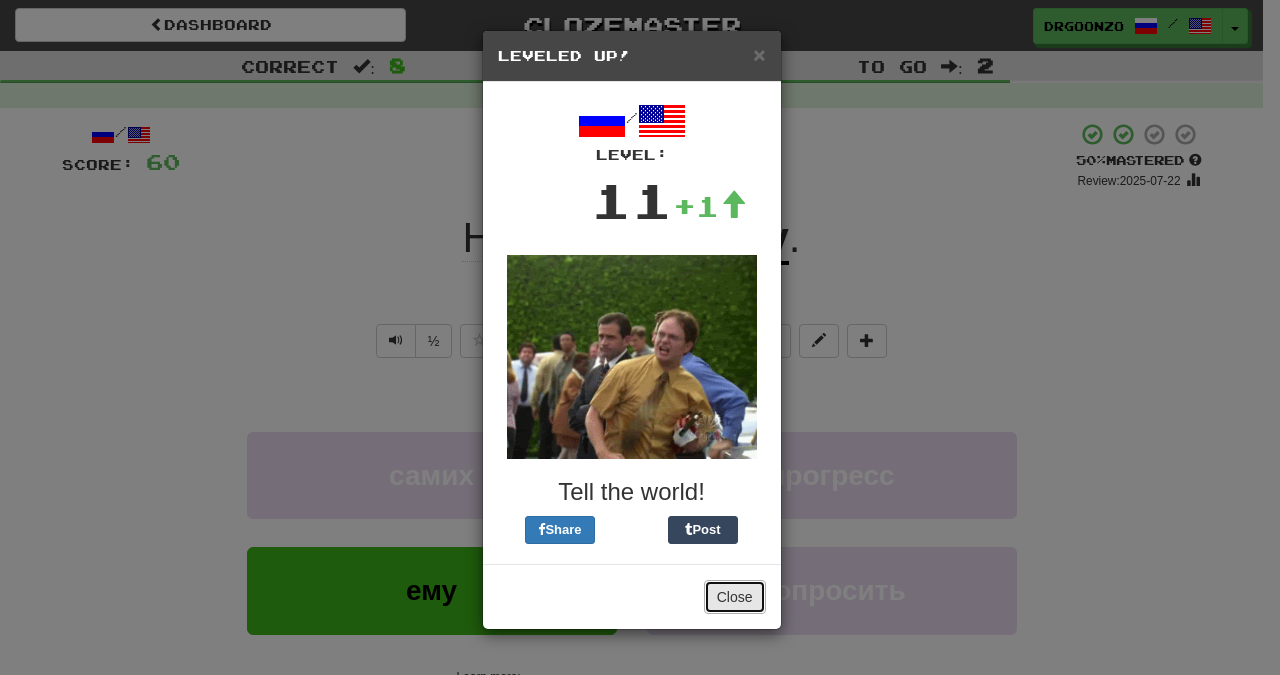click on "Close" at bounding box center [735, 597] 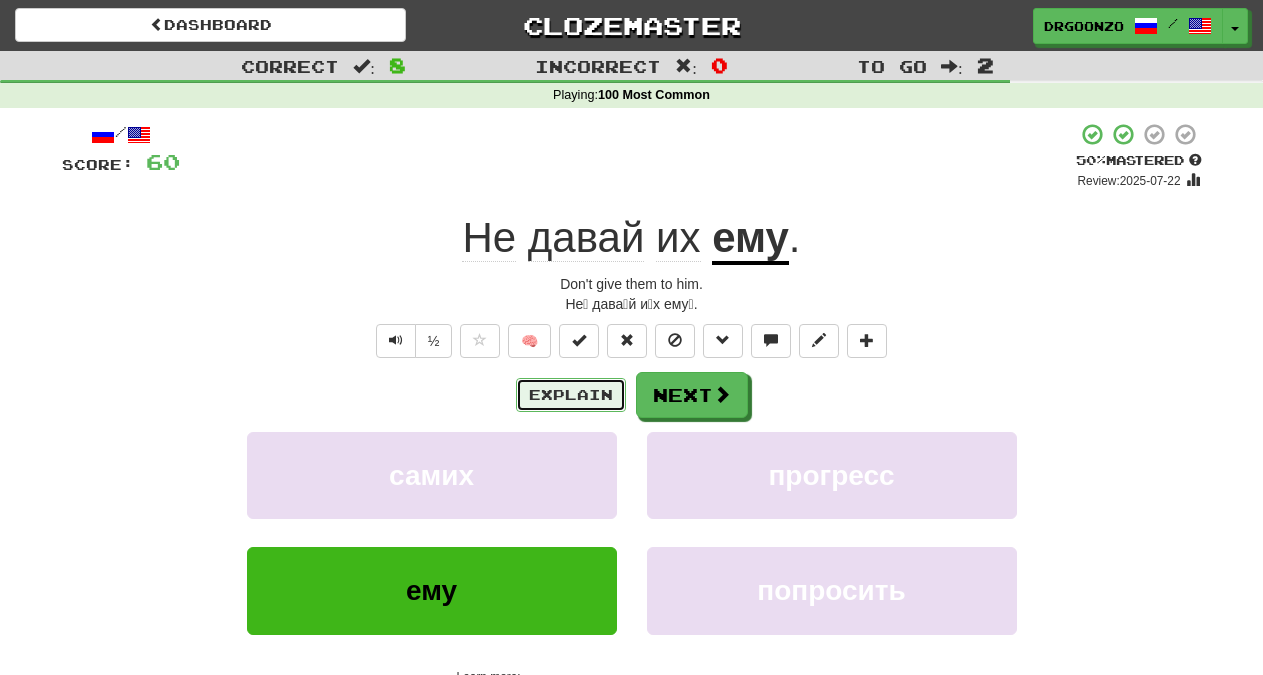 click on "Explain" at bounding box center (571, 395) 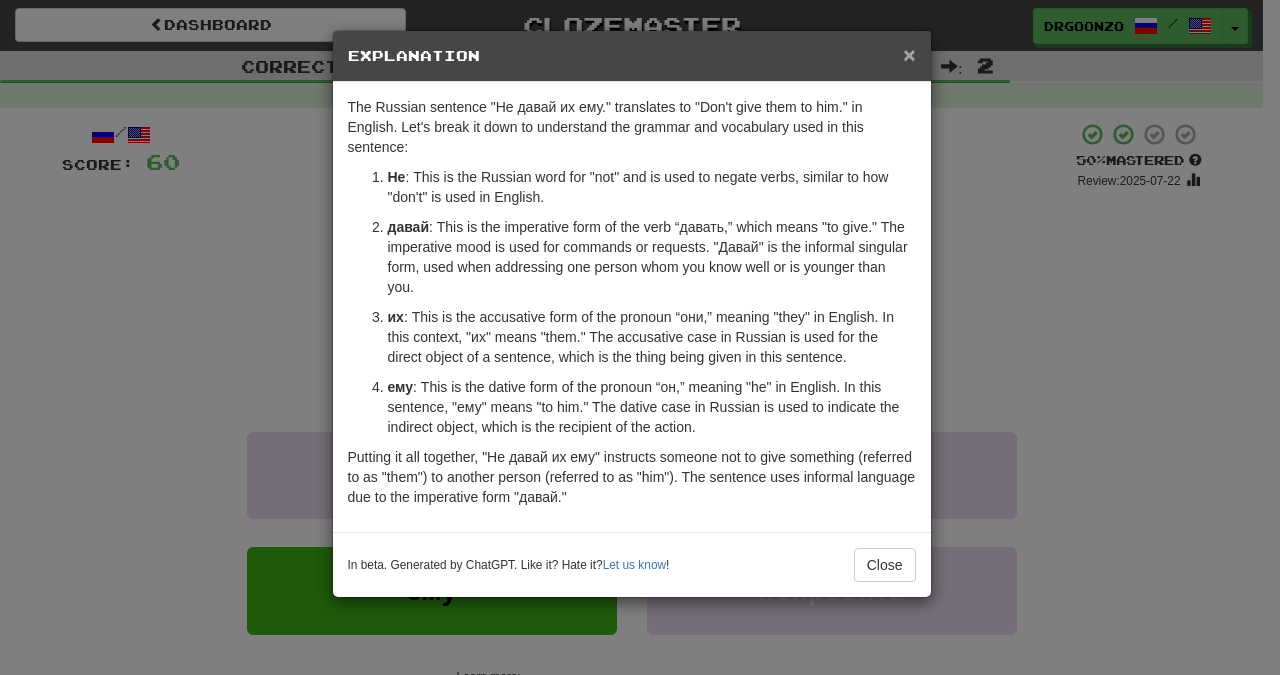 click on "×" at bounding box center [909, 54] 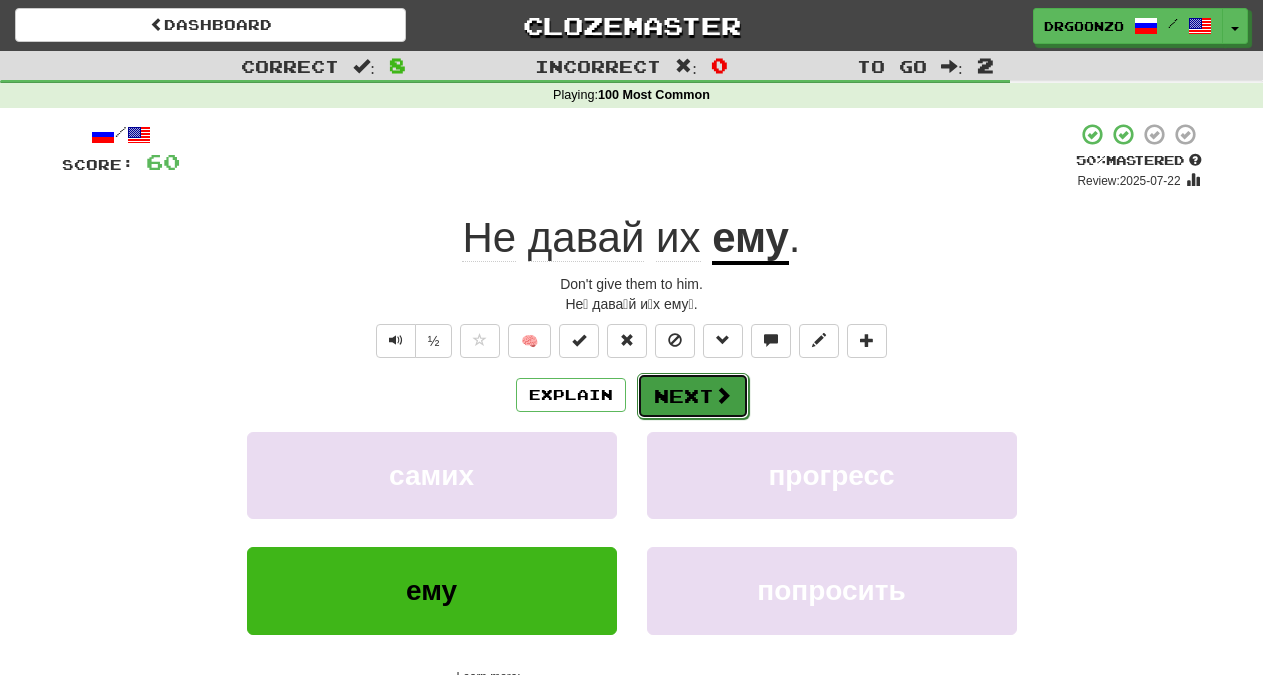 click at bounding box center (723, 395) 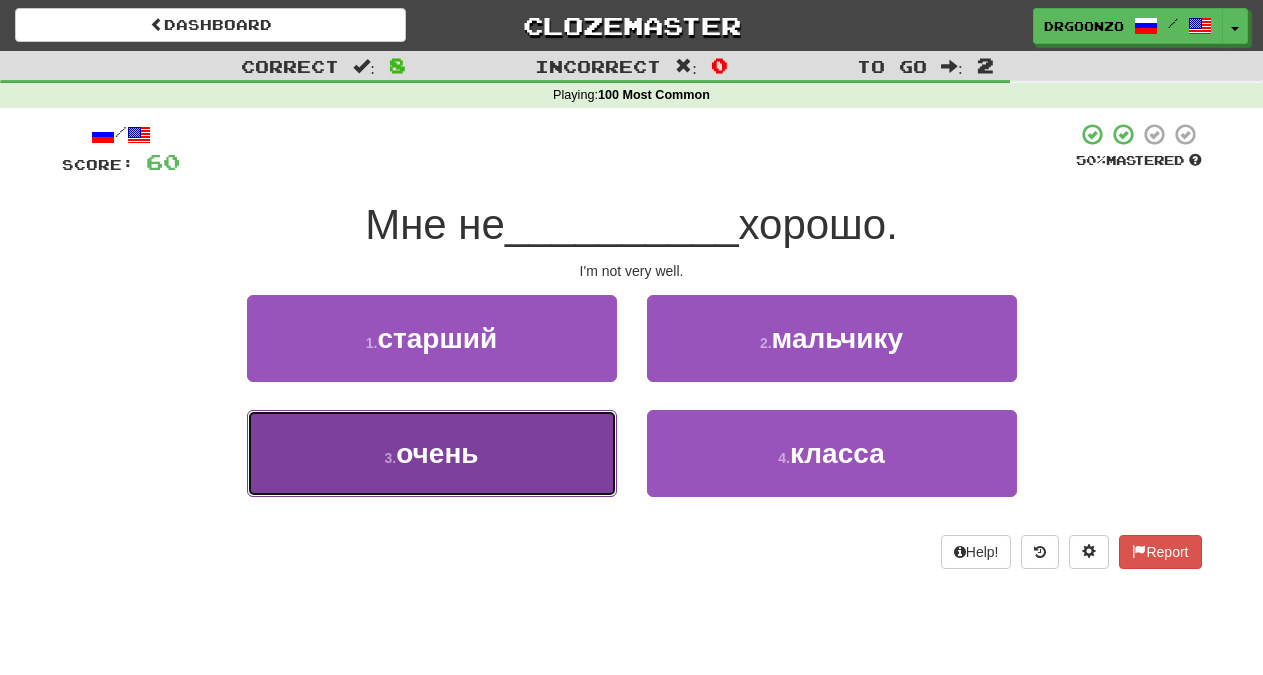 click on "очень" at bounding box center (437, 453) 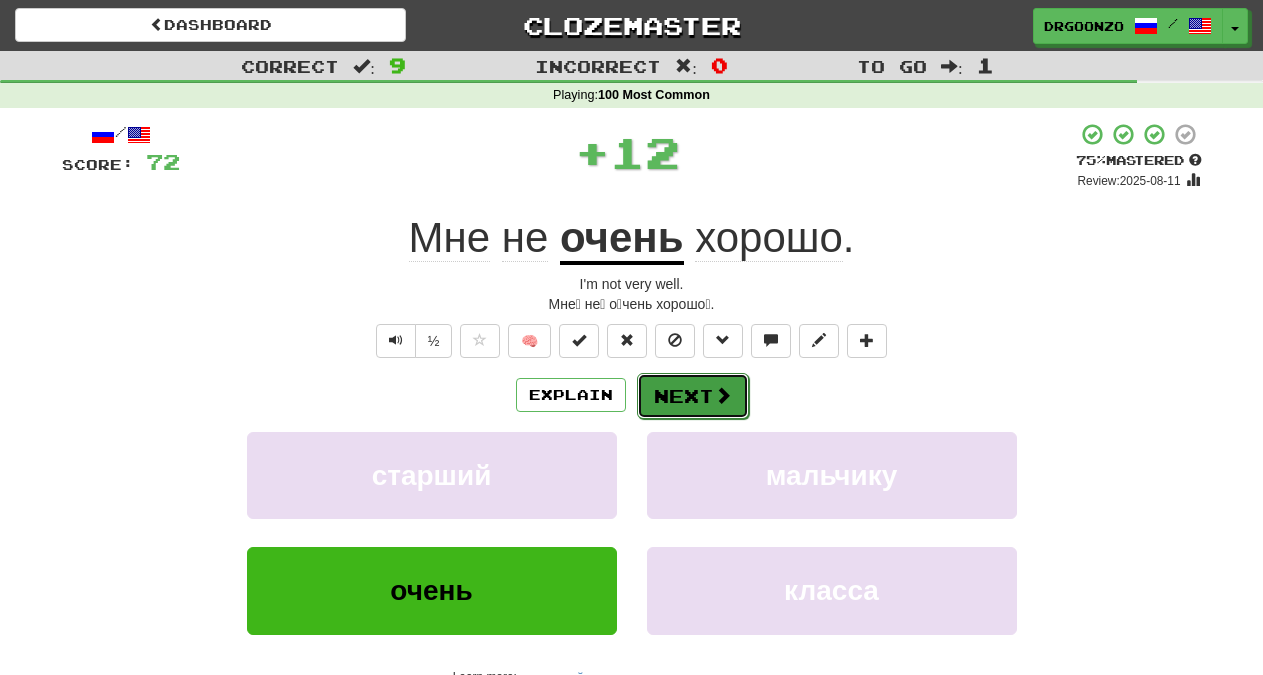 click at bounding box center [723, 395] 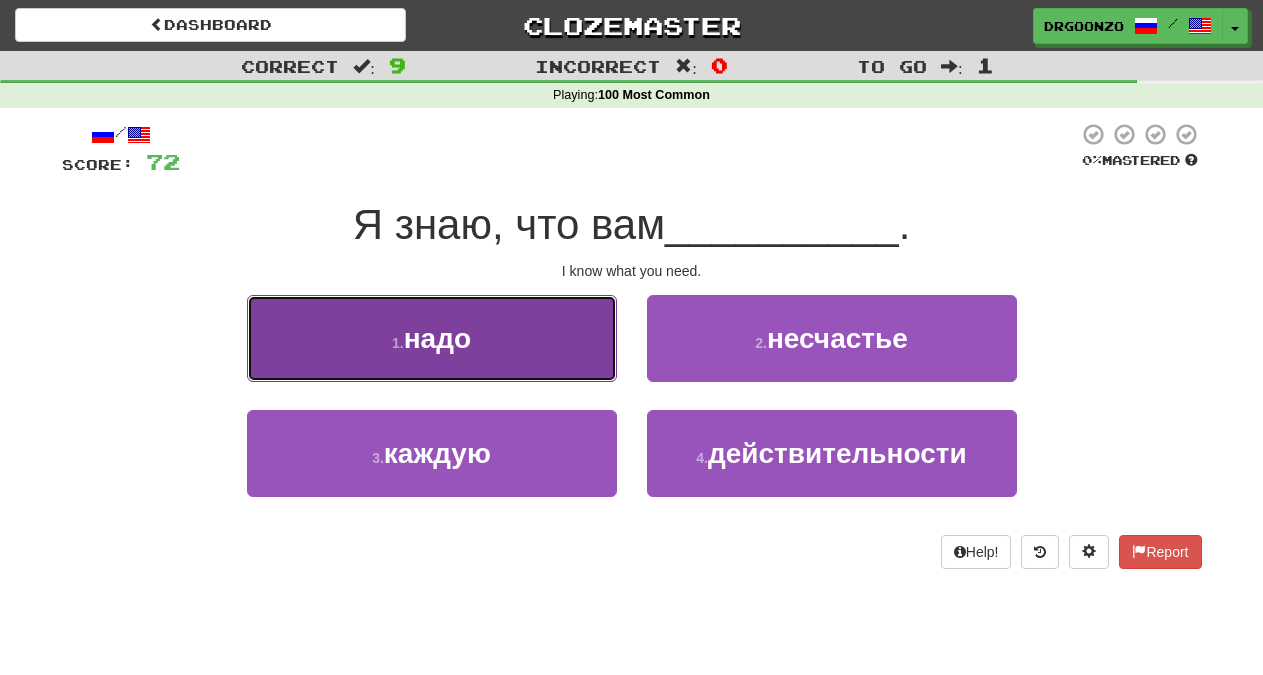 click on "1 .  надо" at bounding box center (432, 338) 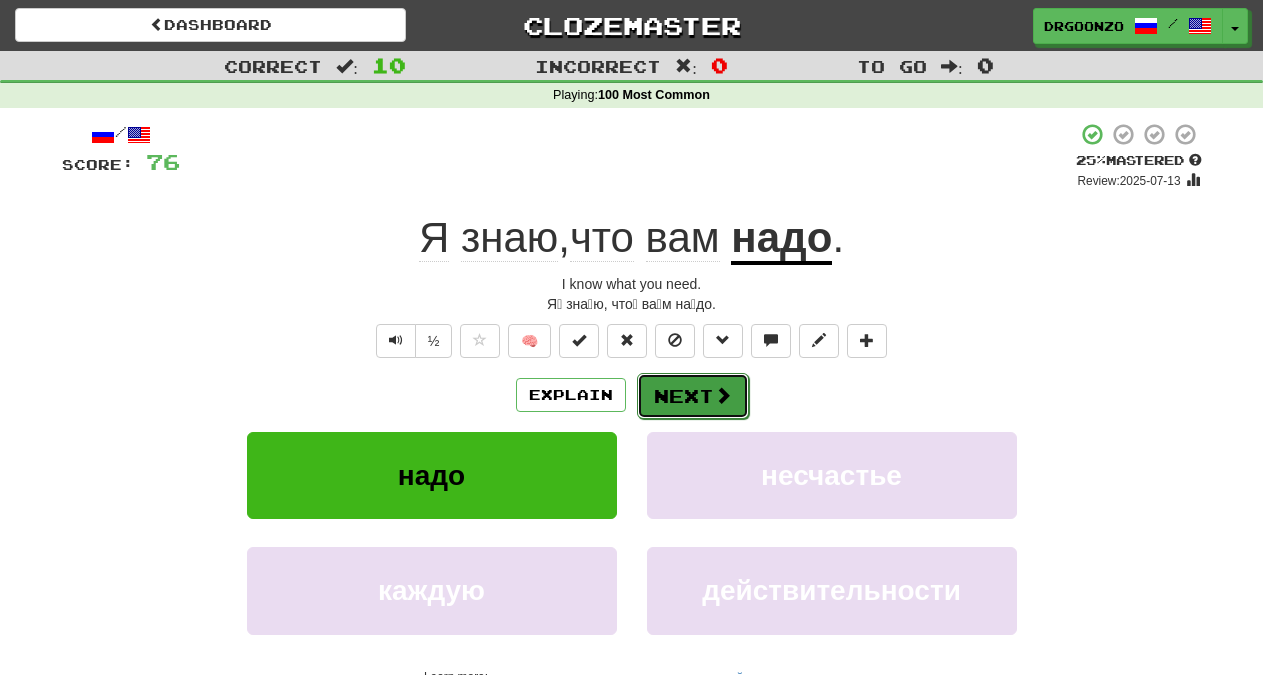 click on "Next" at bounding box center (693, 396) 